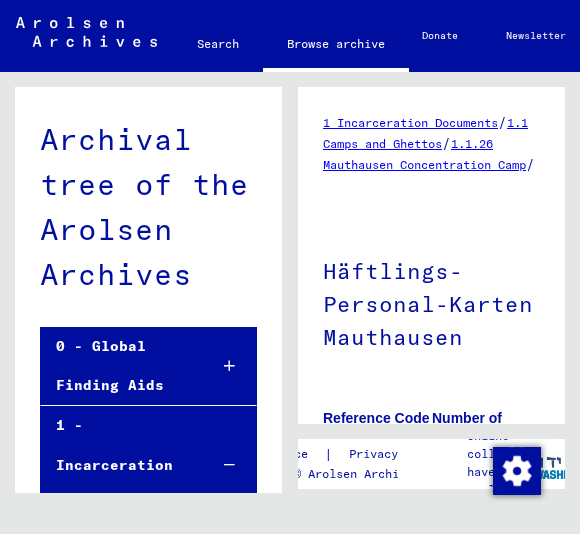 scroll, scrollTop: 0, scrollLeft: 0, axis: both 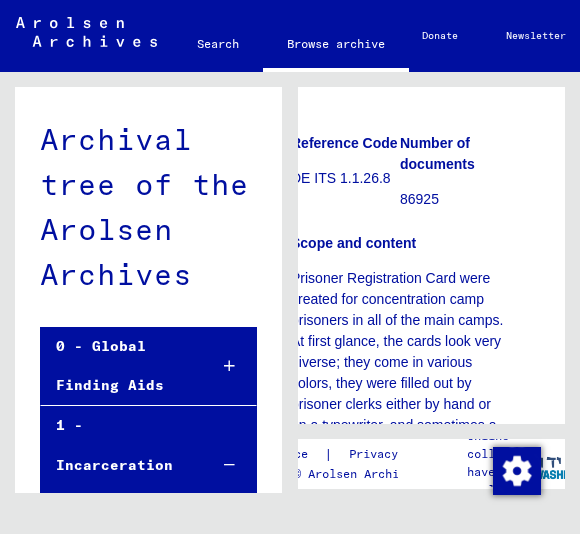 click on "Scope and content" 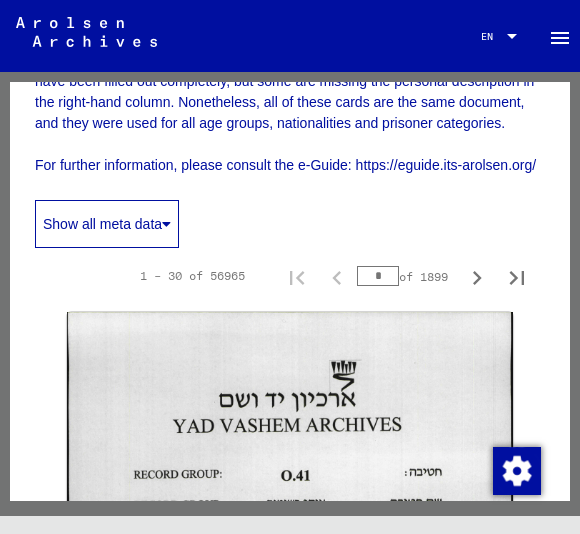 scroll, scrollTop: 471, scrollLeft: 0, axis: vertical 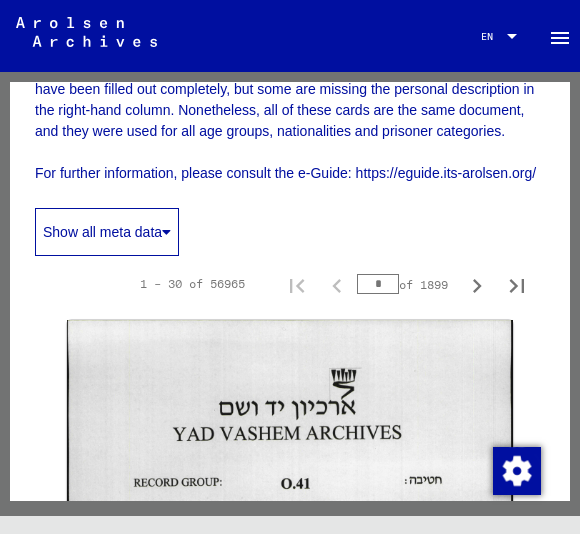 click on "Show all meta data" 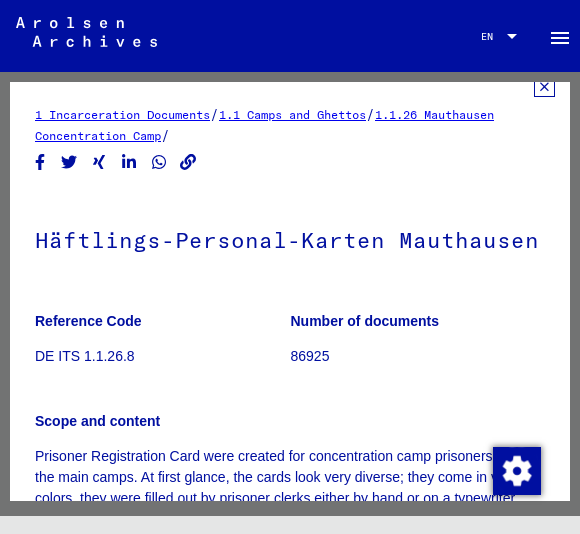 scroll, scrollTop: 23, scrollLeft: 0, axis: vertical 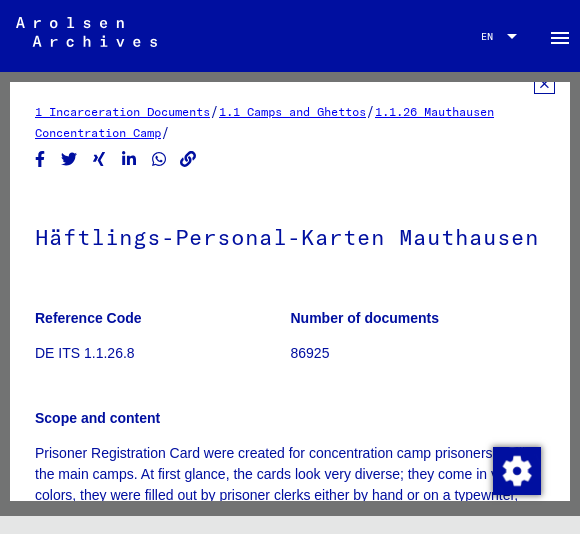 click on "Häftlings-Personal-Karten Mauthausen" 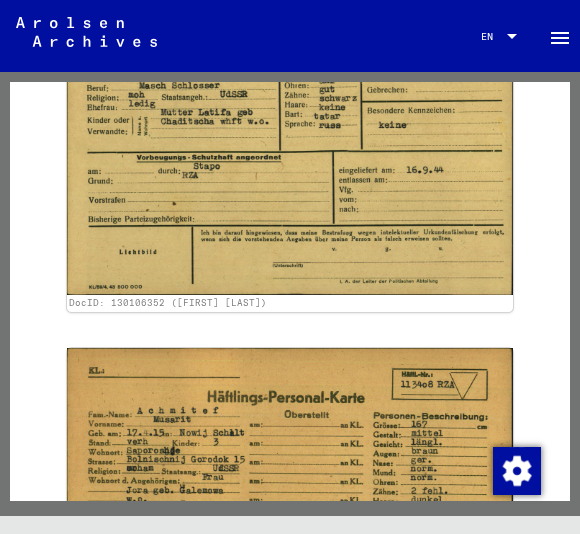 scroll, scrollTop: 8820, scrollLeft: 0, axis: vertical 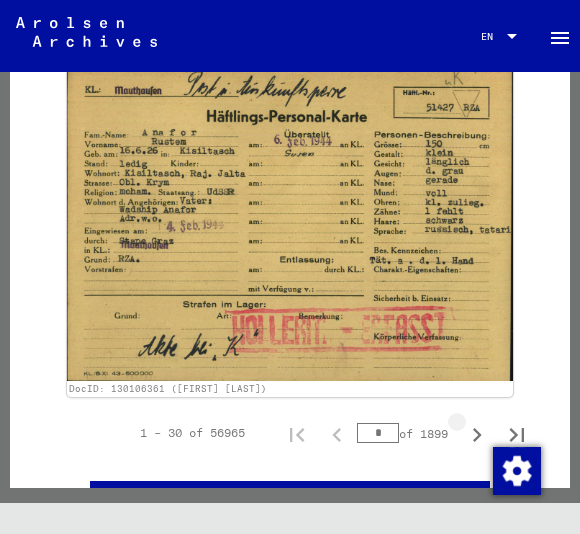 click 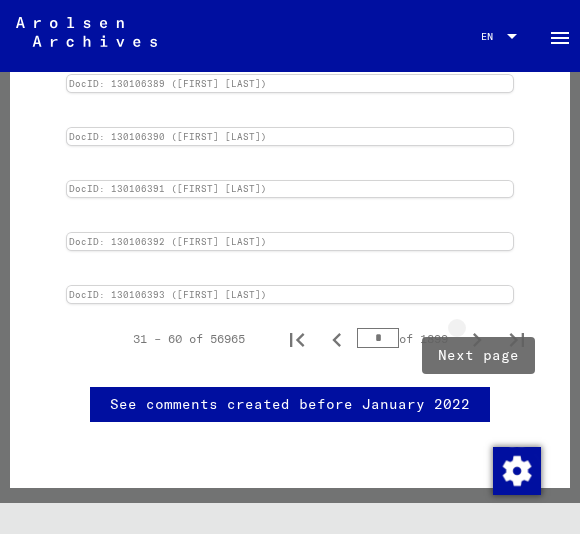 scroll, scrollTop: 3057, scrollLeft: 0, axis: vertical 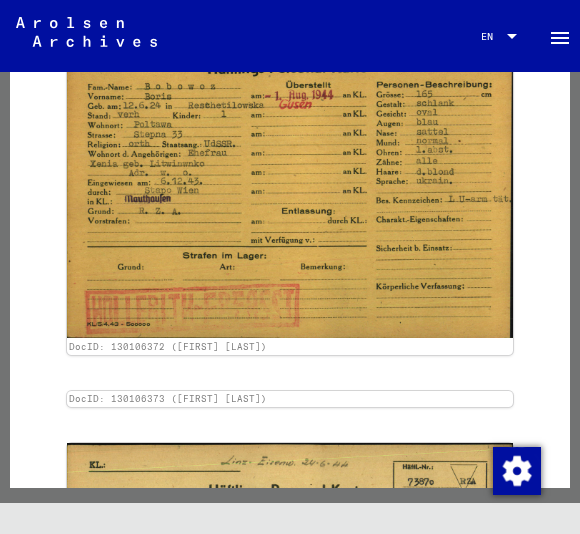 click 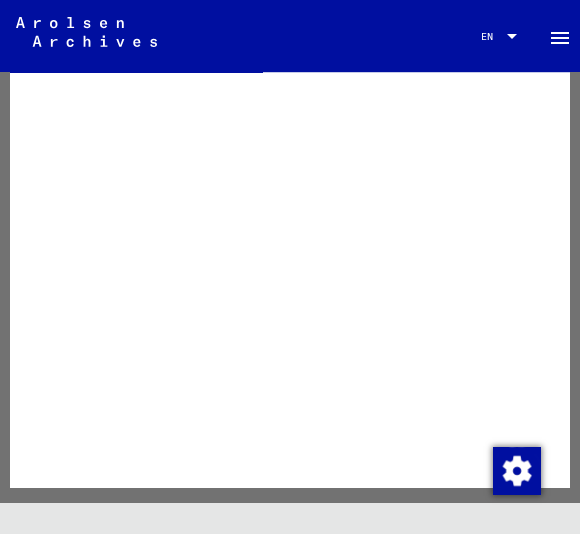 scroll, scrollTop: 0, scrollLeft: 0, axis: both 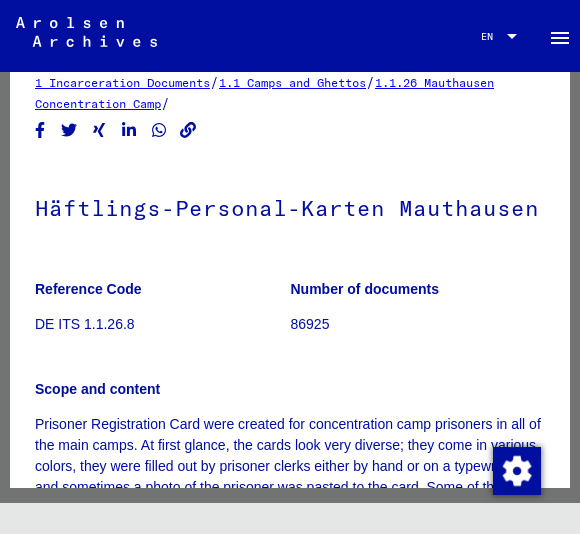 click on "86925" 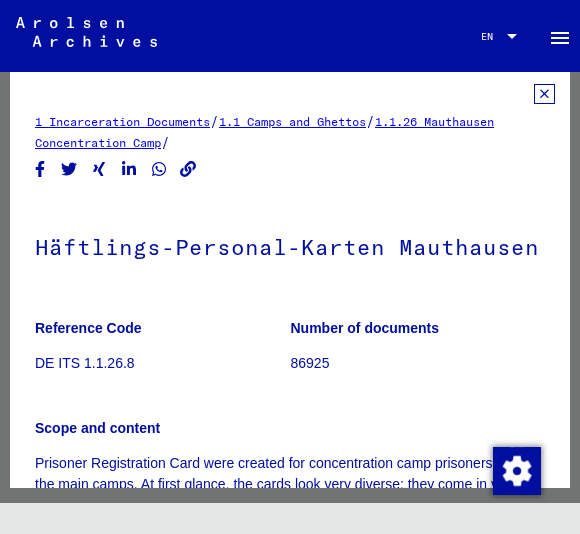 scroll, scrollTop: 0, scrollLeft: 0, axis: both 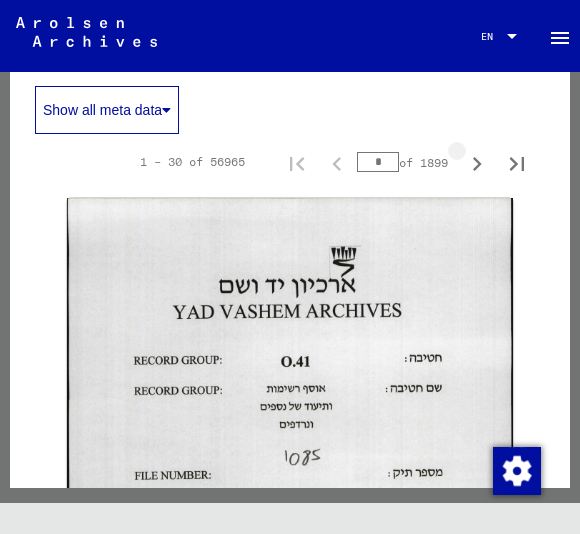 click 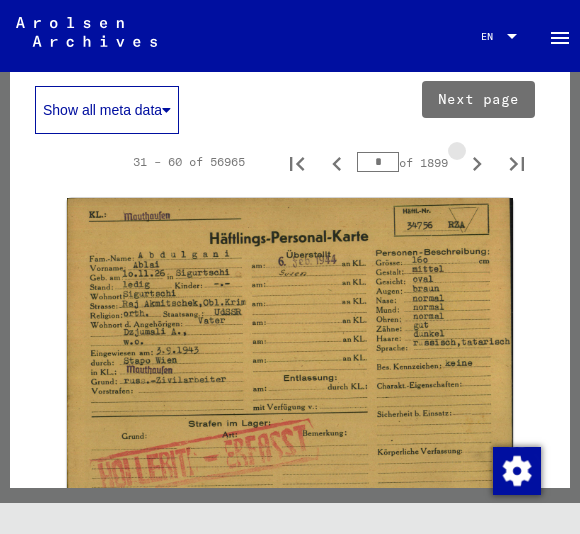 click 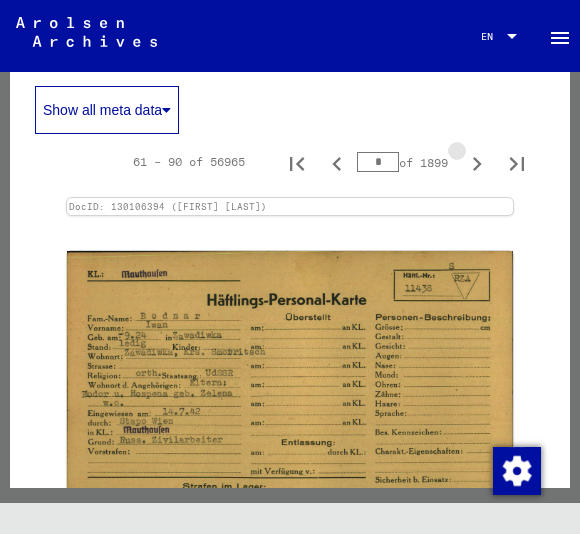 click 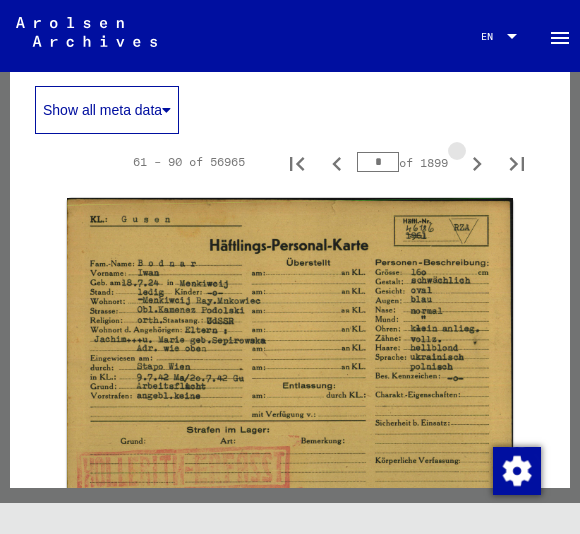 type on "*" 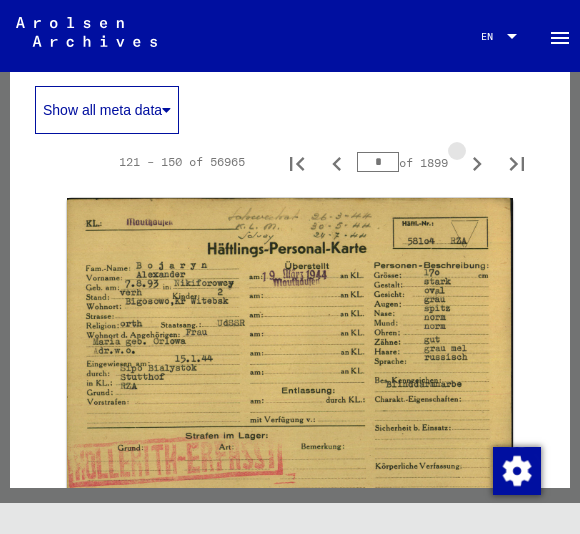 click 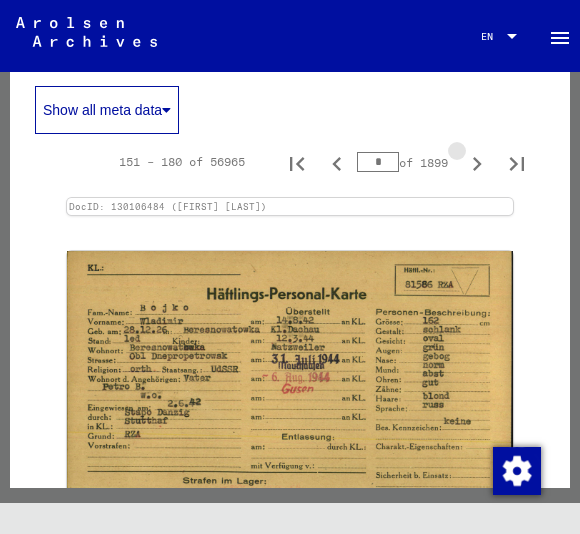 click 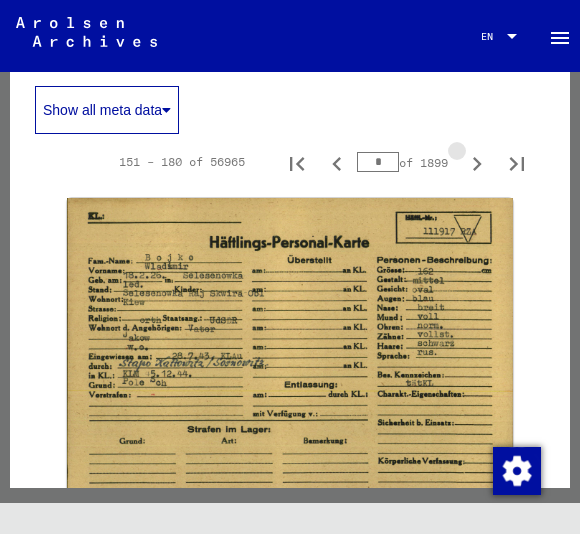 type on "*" 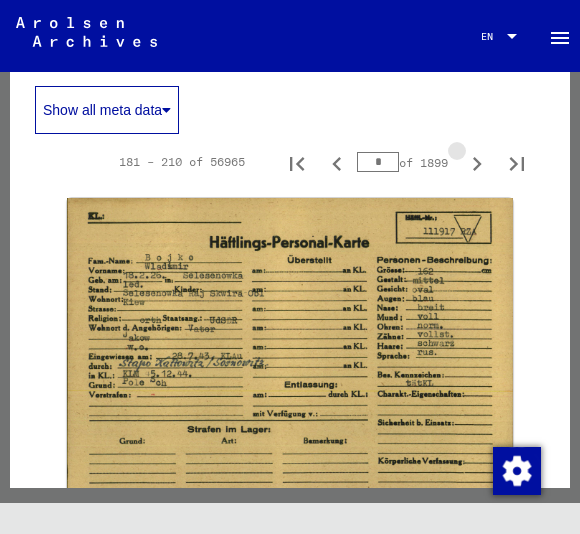 click 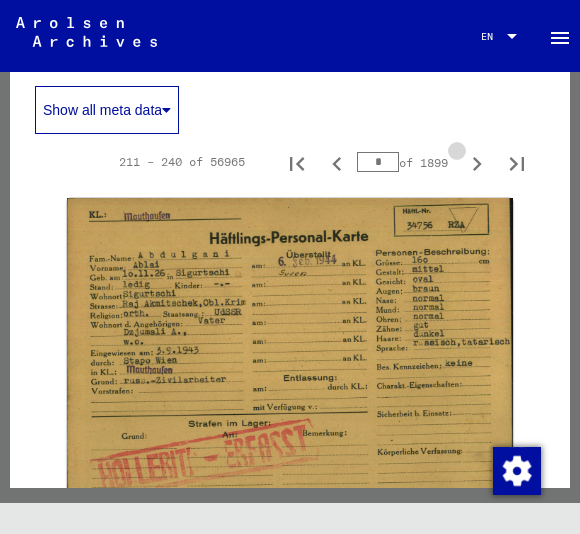 click 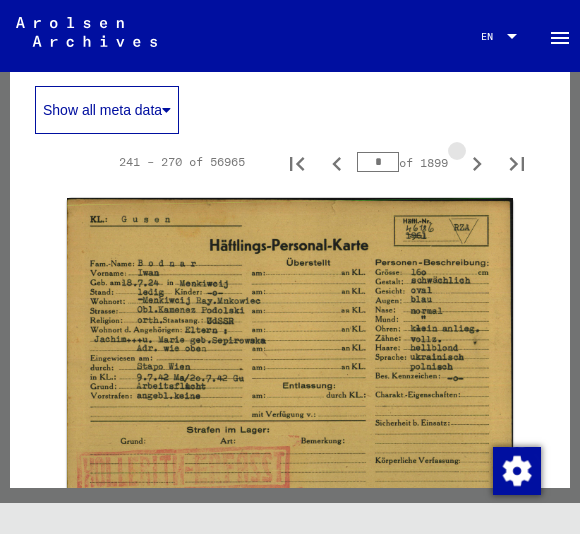 click 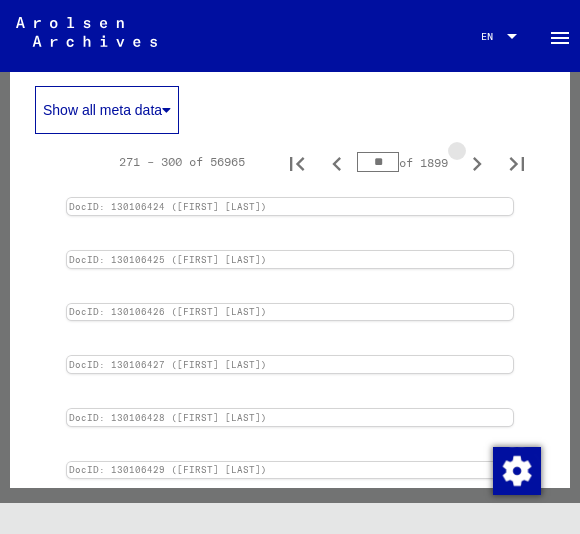 click 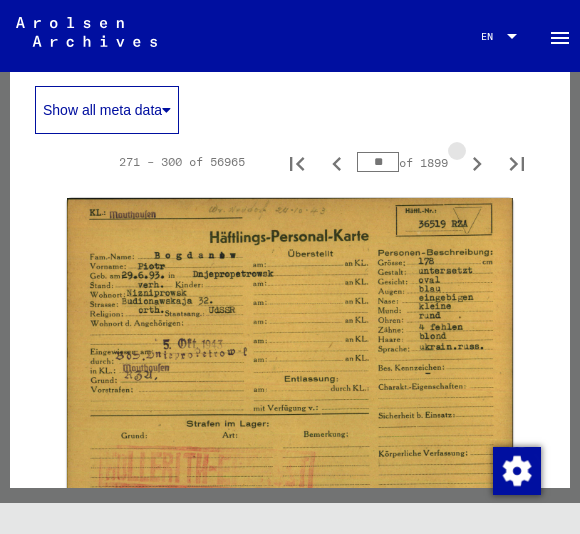 type on "**" 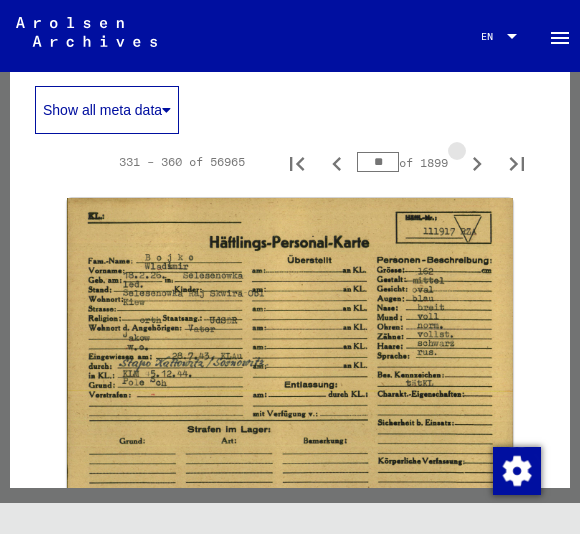 click 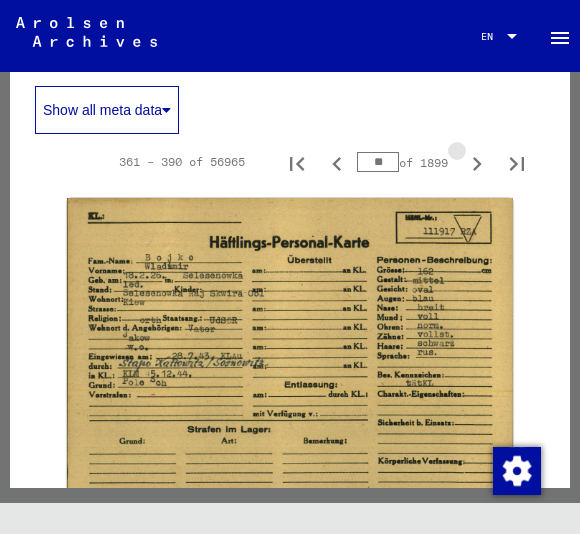 click 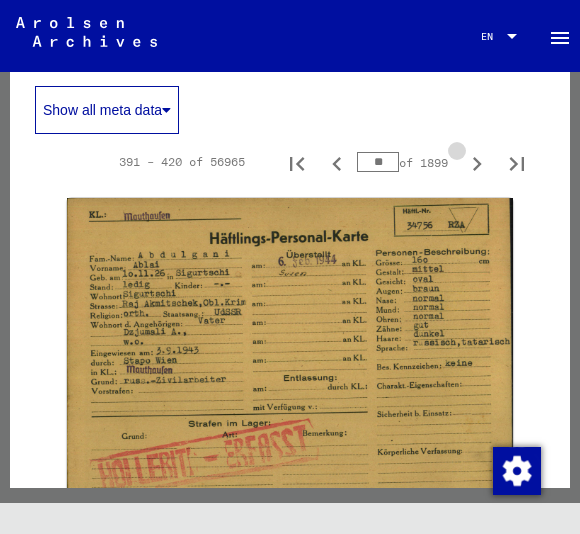 click 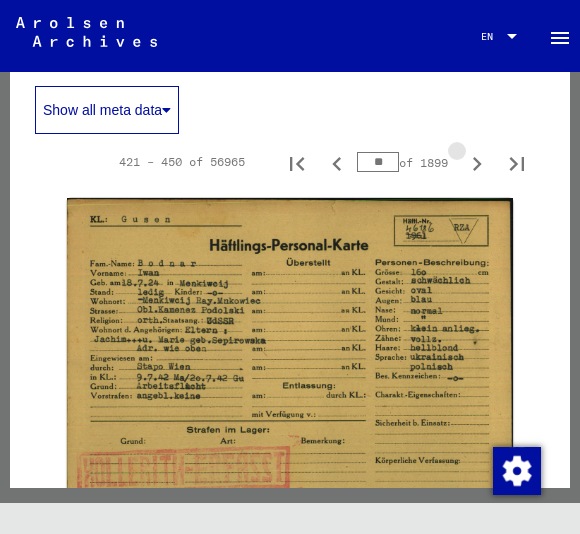 click 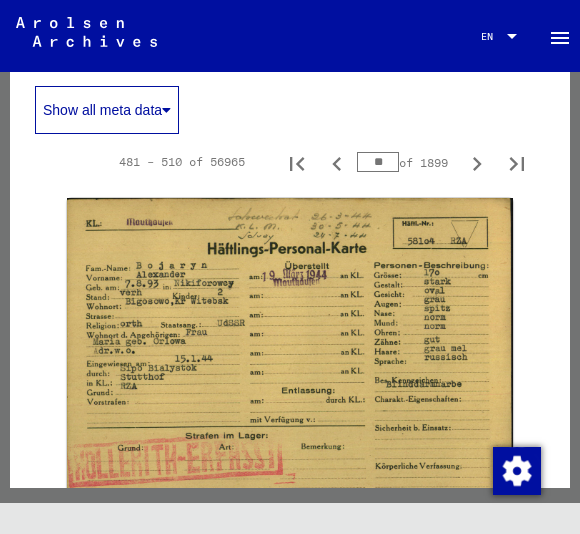 click at bounding box center (477, 162) 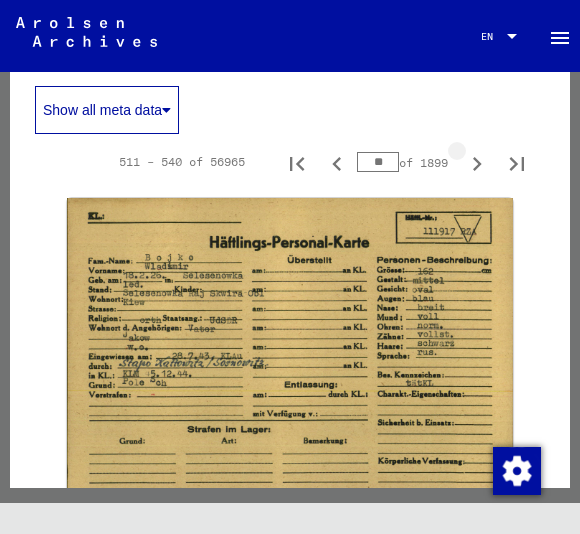 click 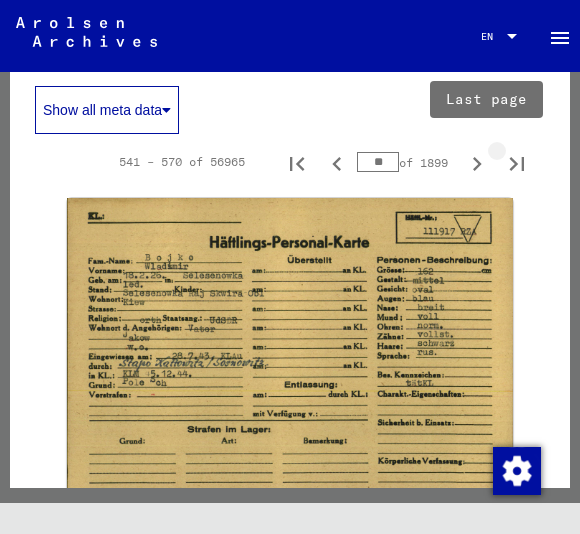 click at bounding box center (517, 162) 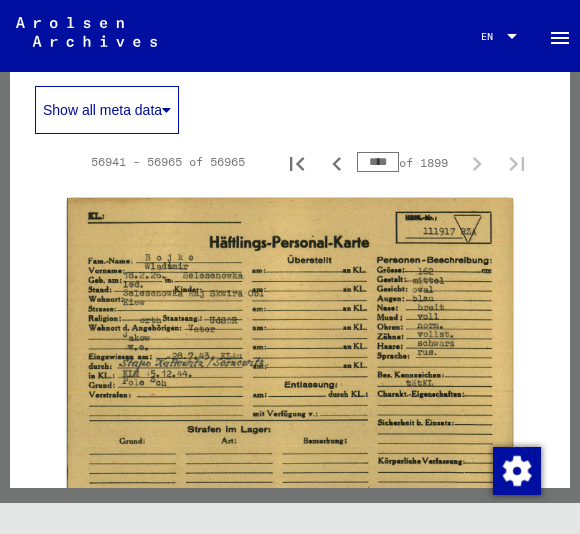 click 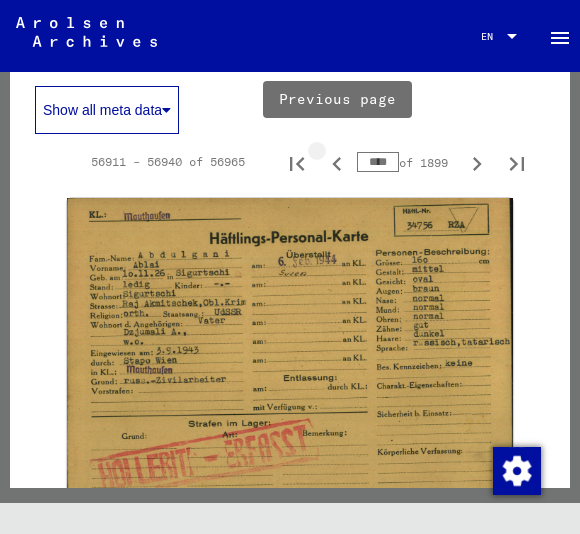 type on "****" 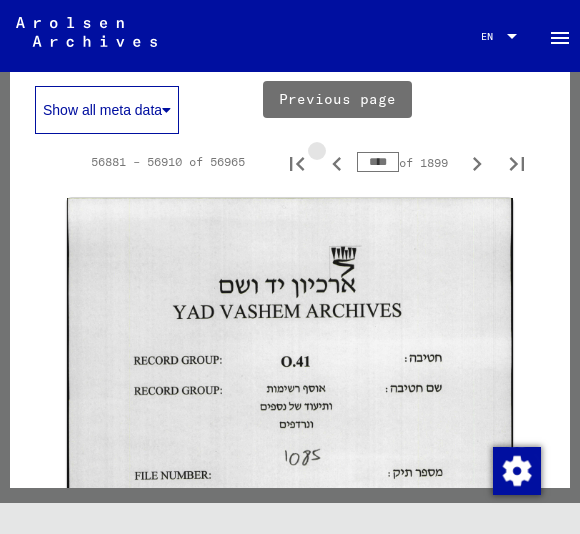 click 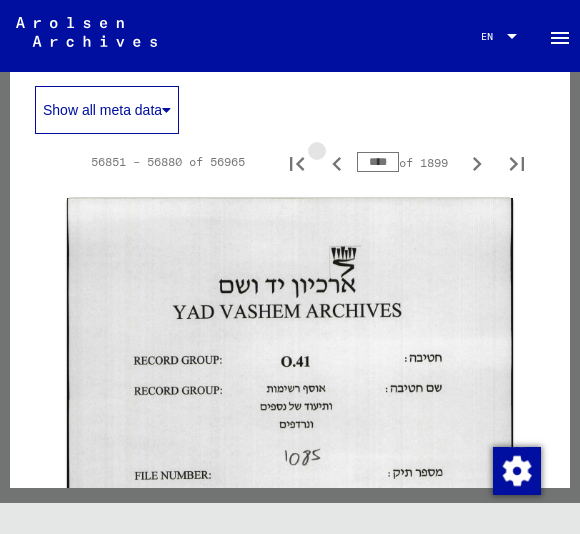 click 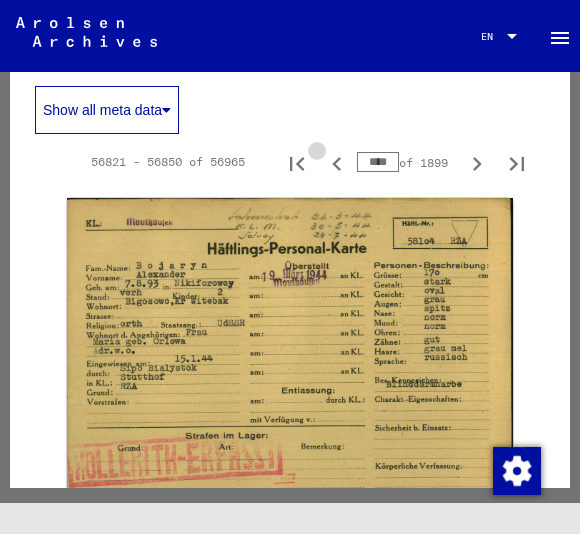 click 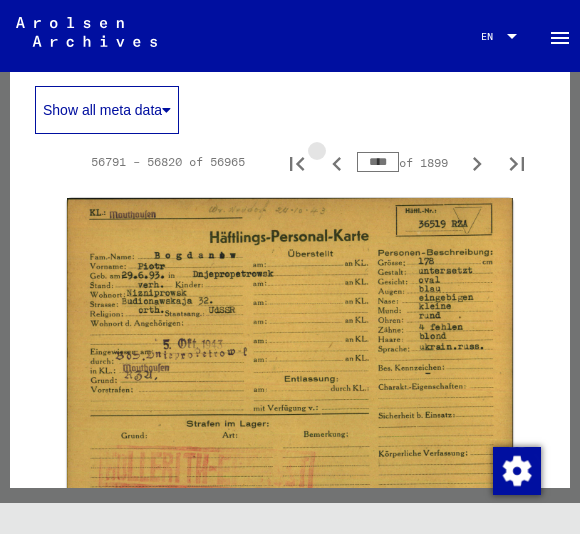 click 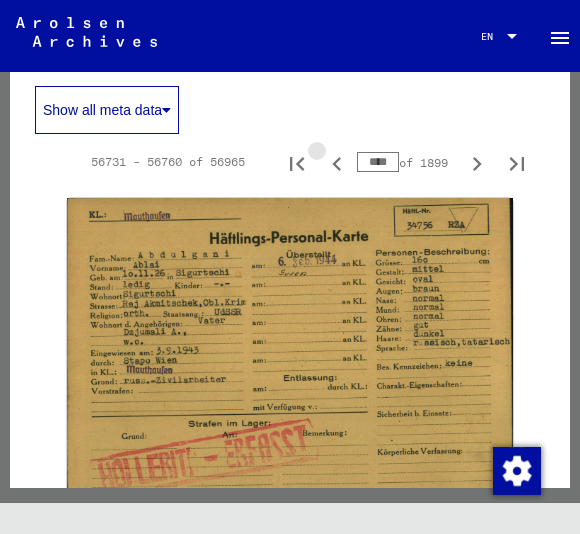 click 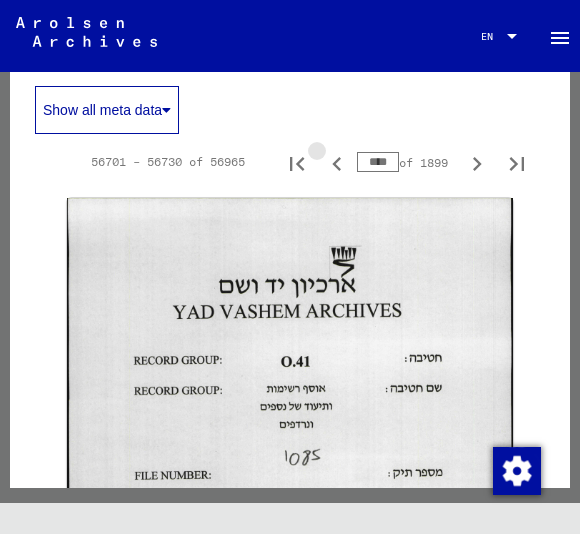 click 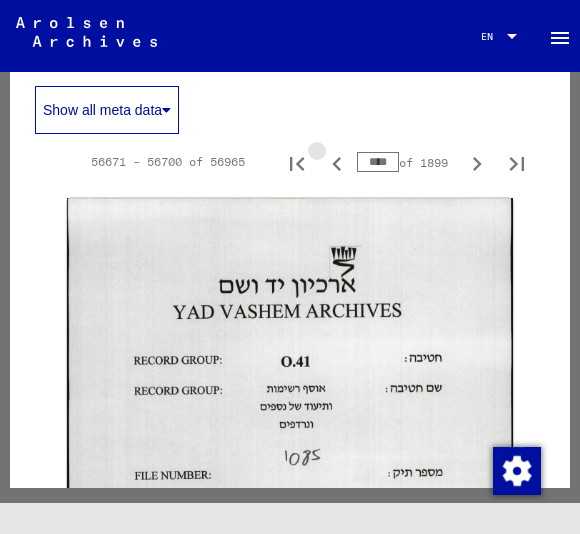 click 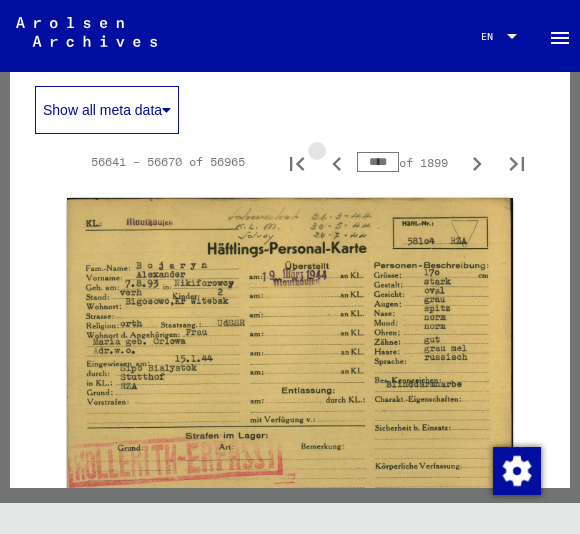 click 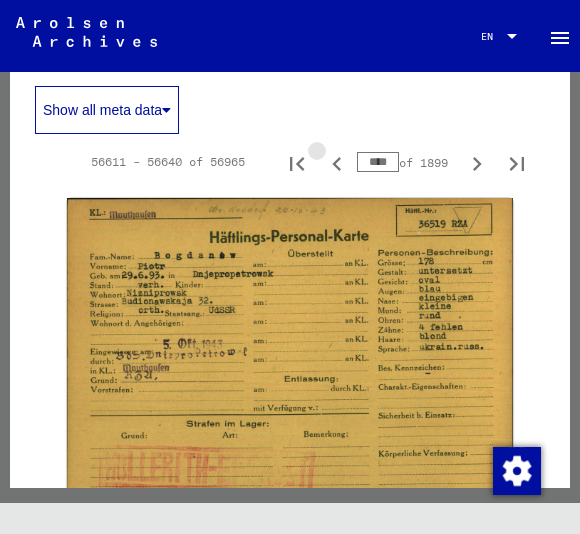 click 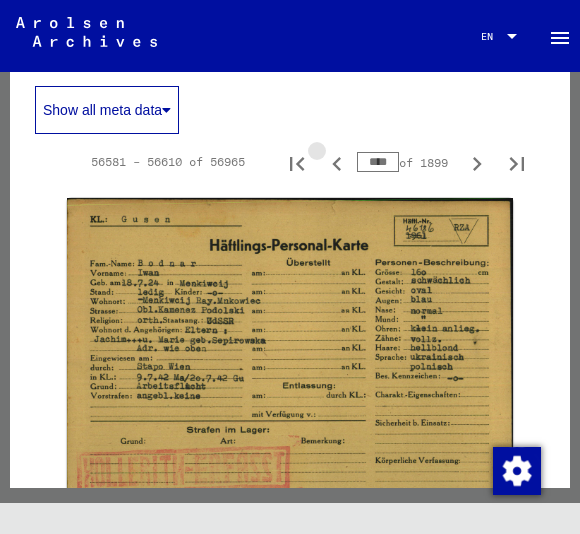click 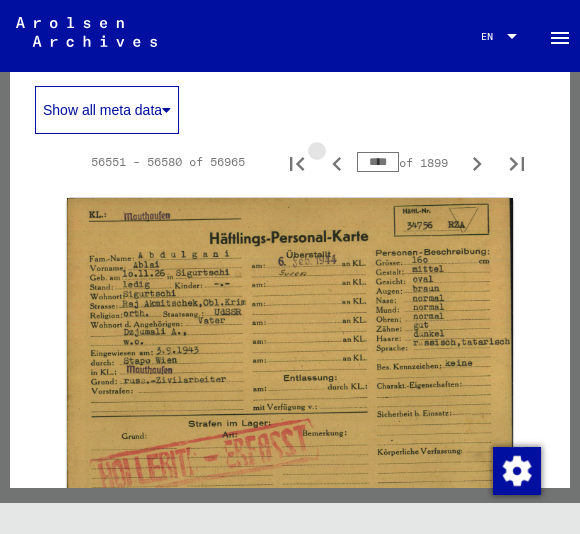 click 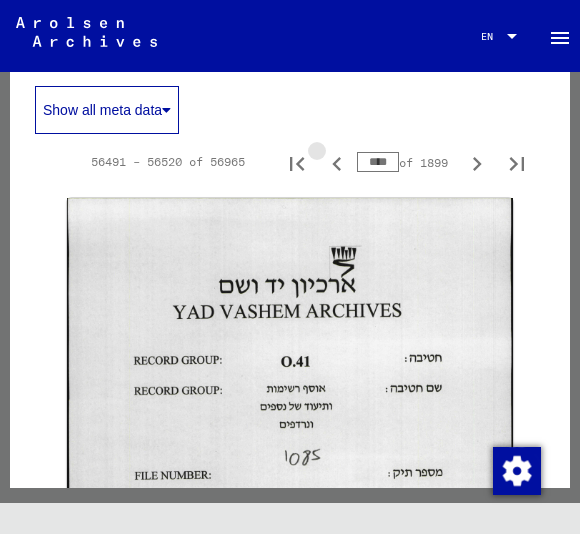 click 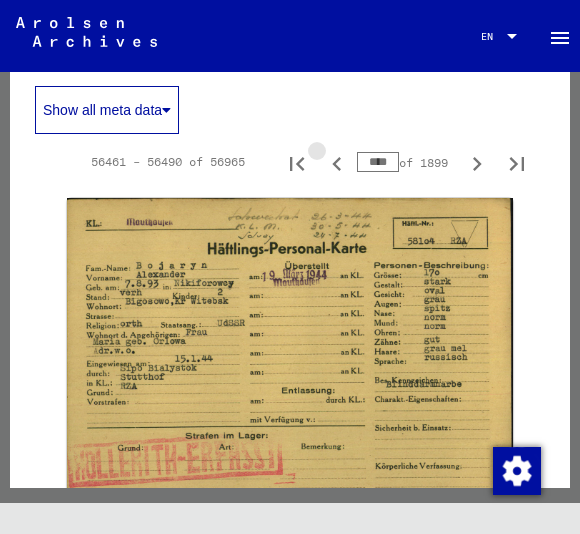 click 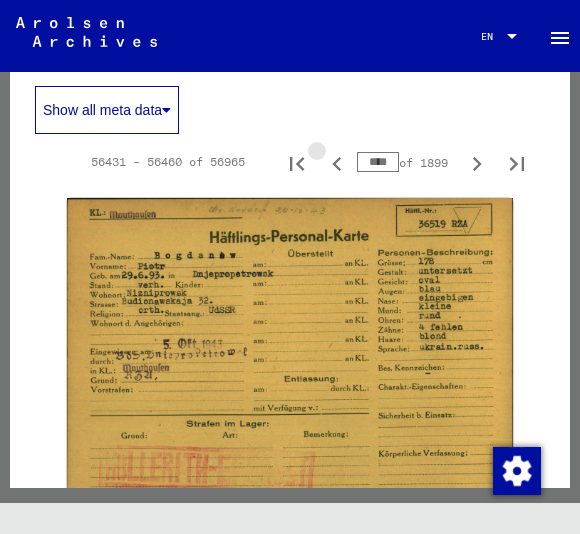 click 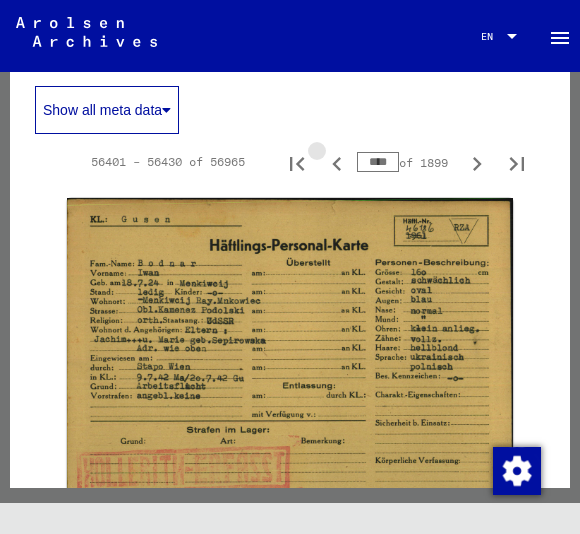 click 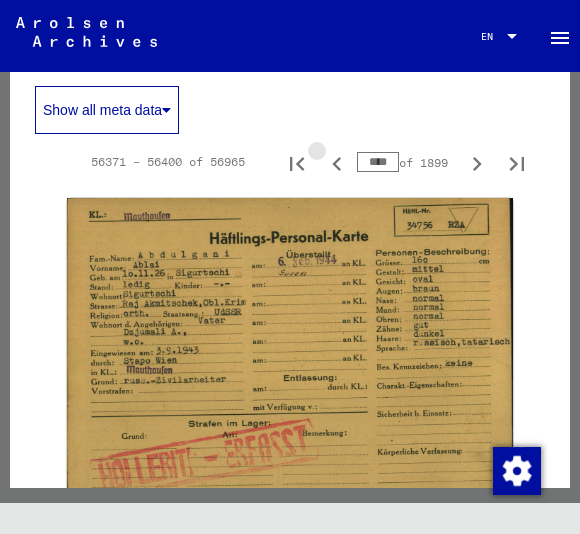 click 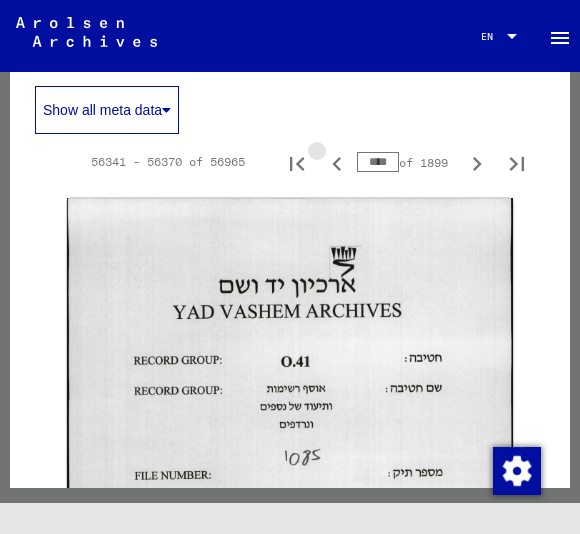 click 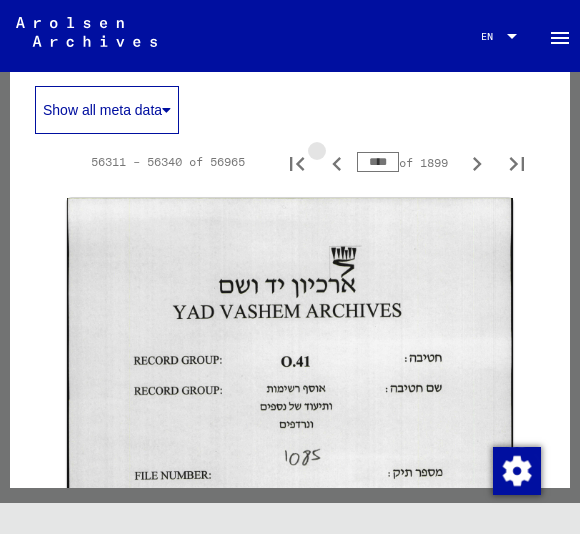 click 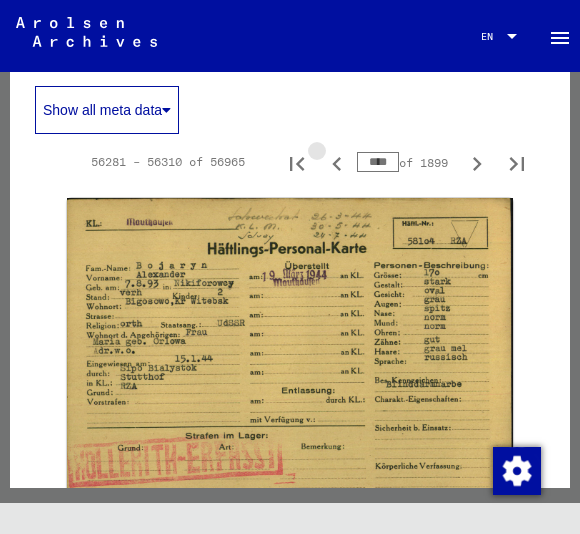click 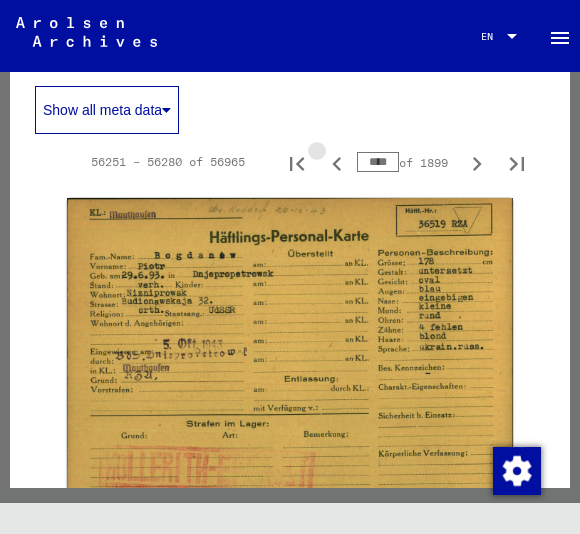 click 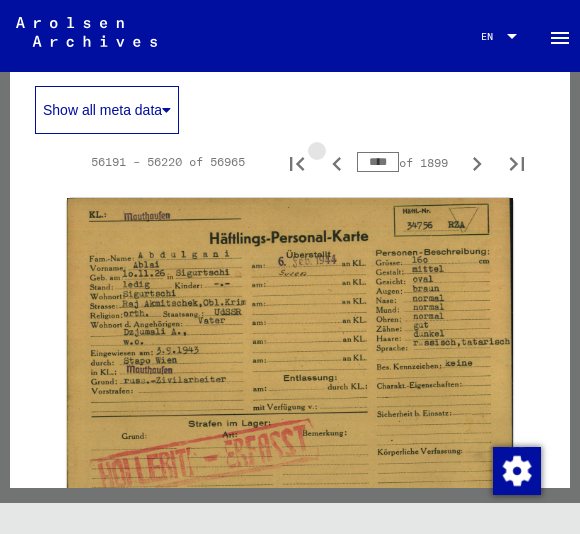 click 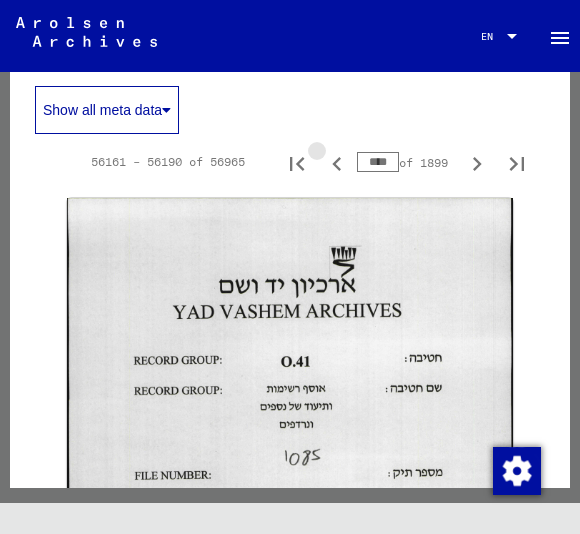 click 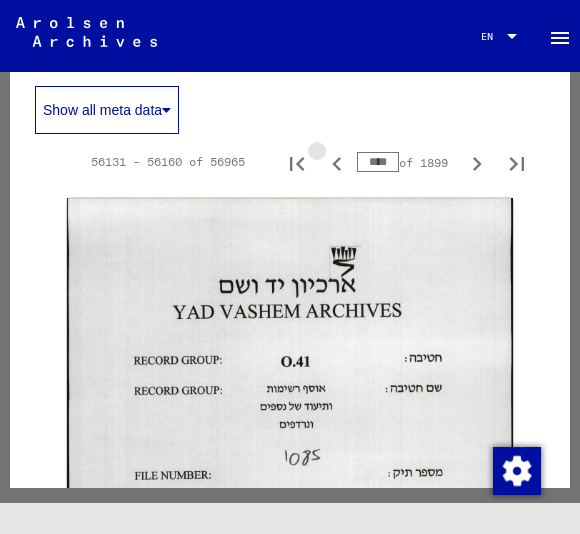 click 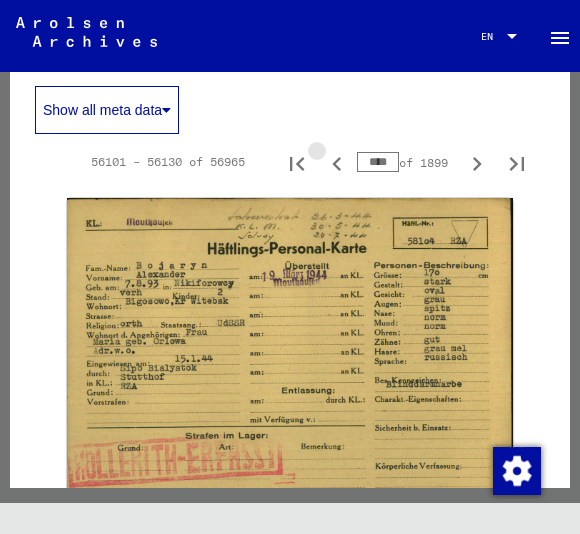 click 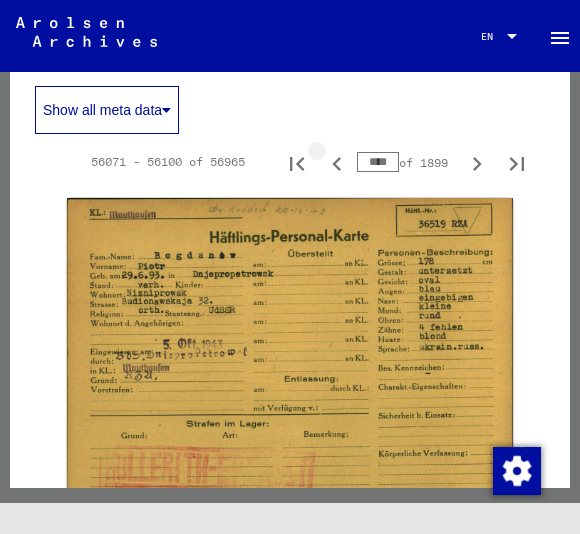 click 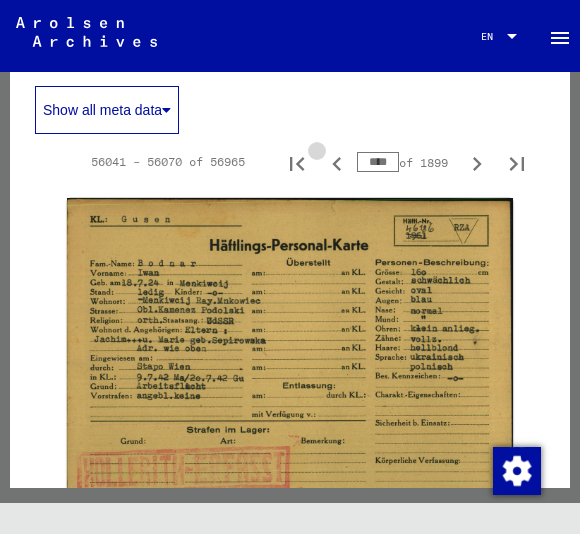 click 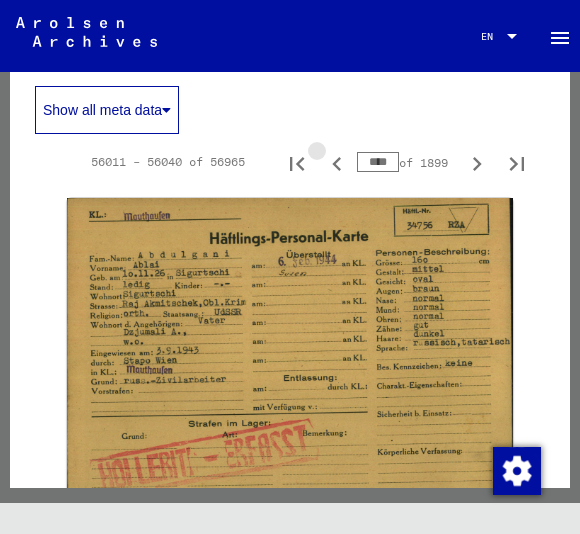 click 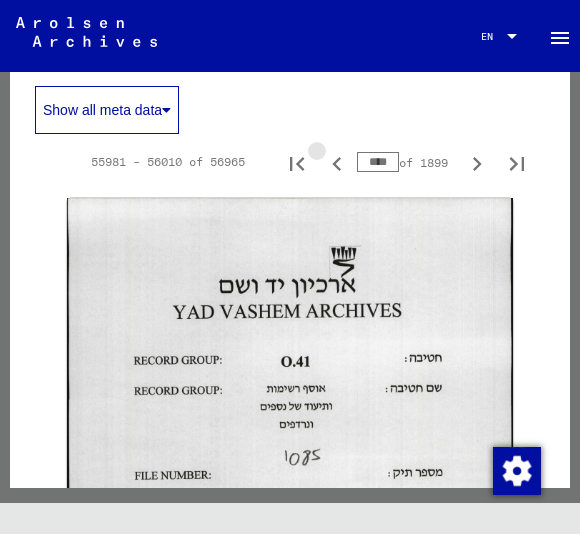 click 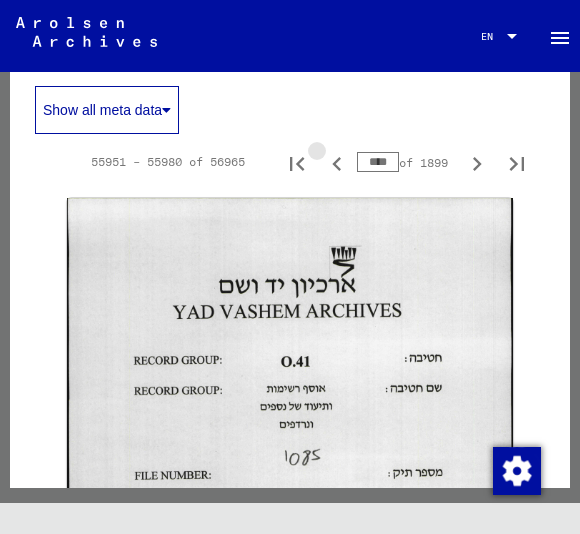 click 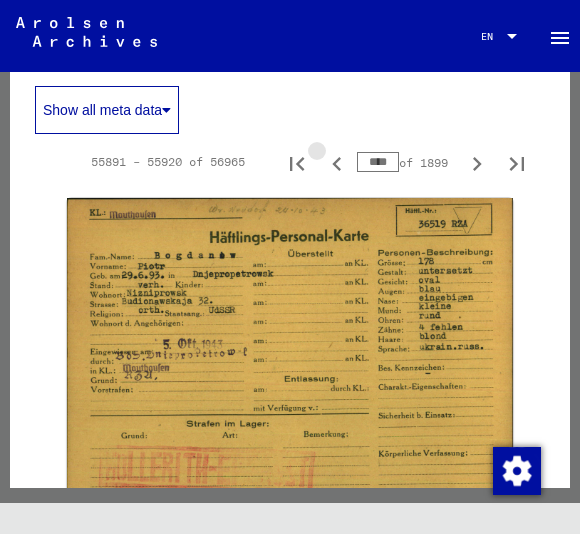 click 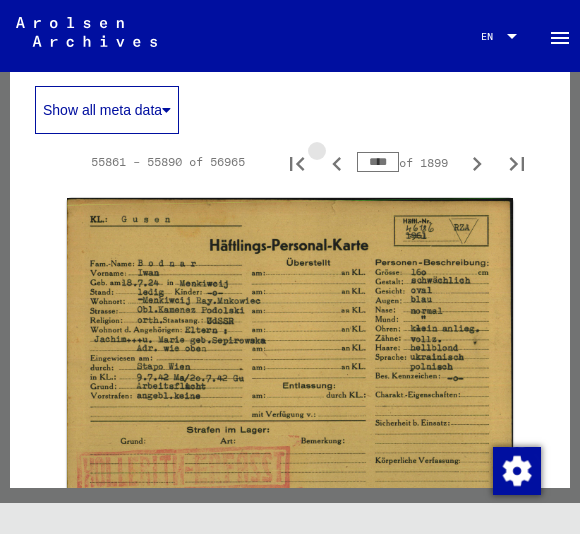 click 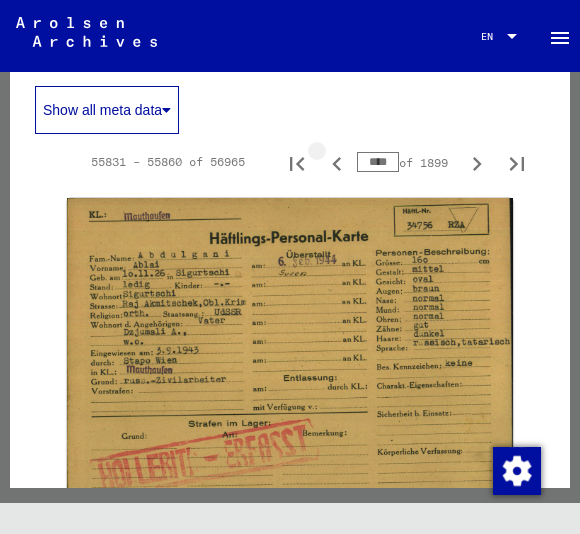 click 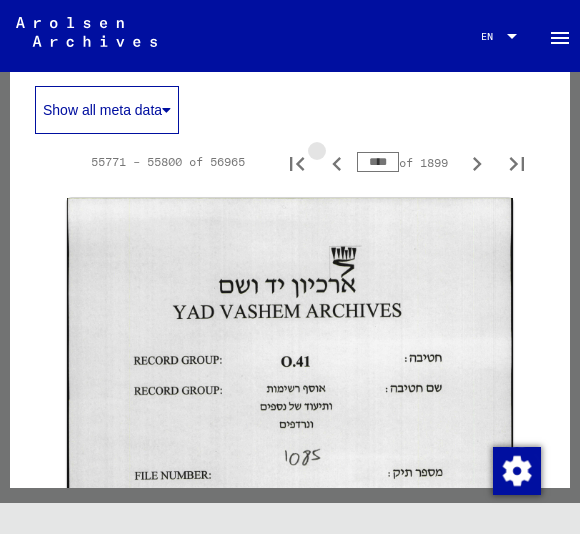 click 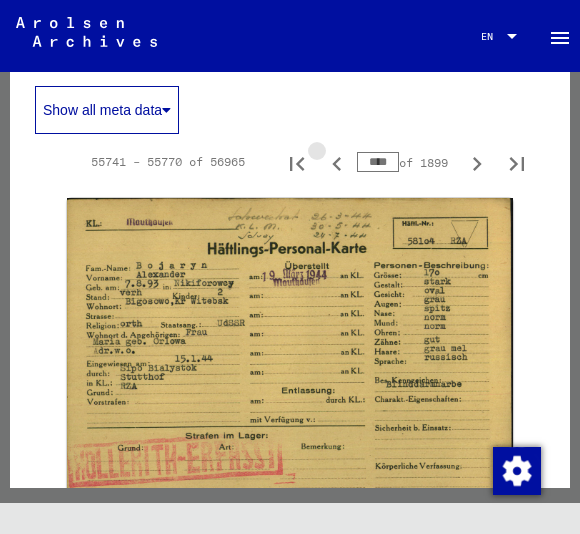 click 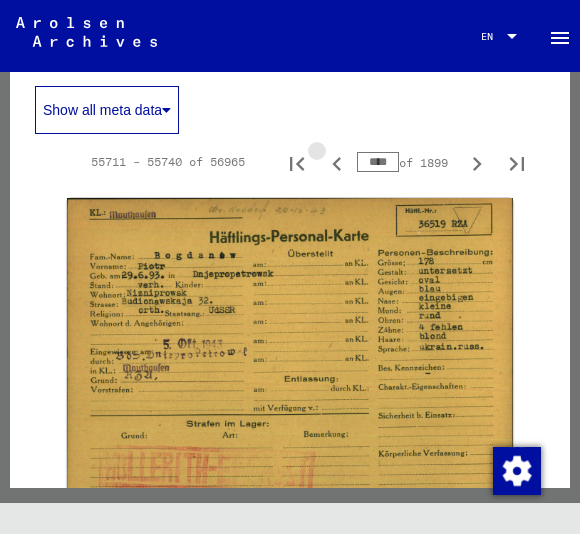 click 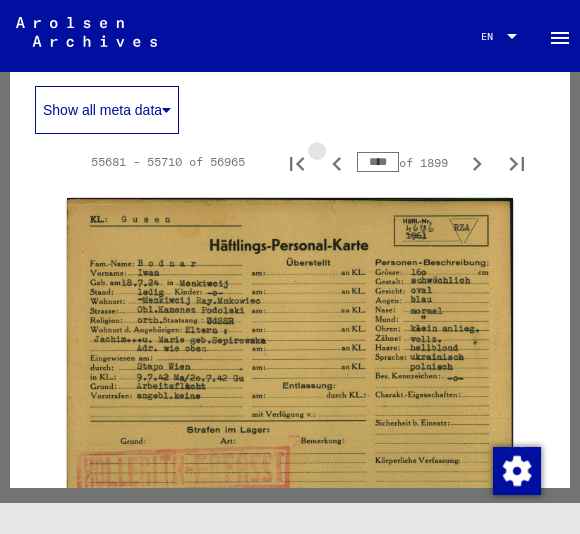 click 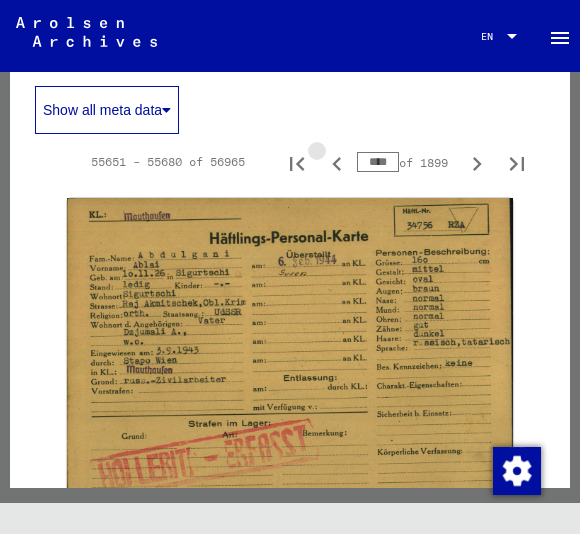 click 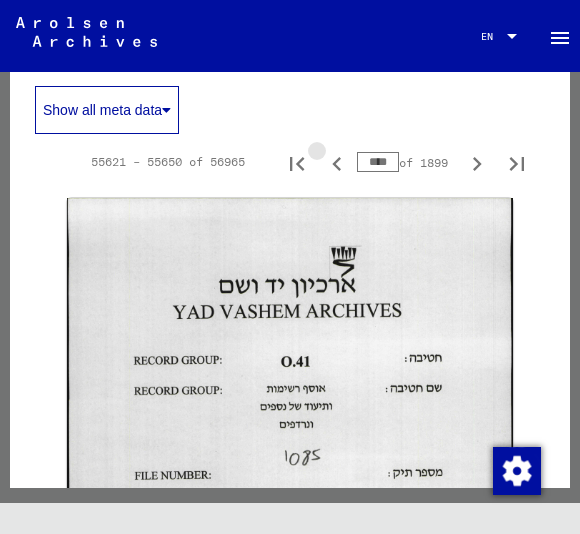 click 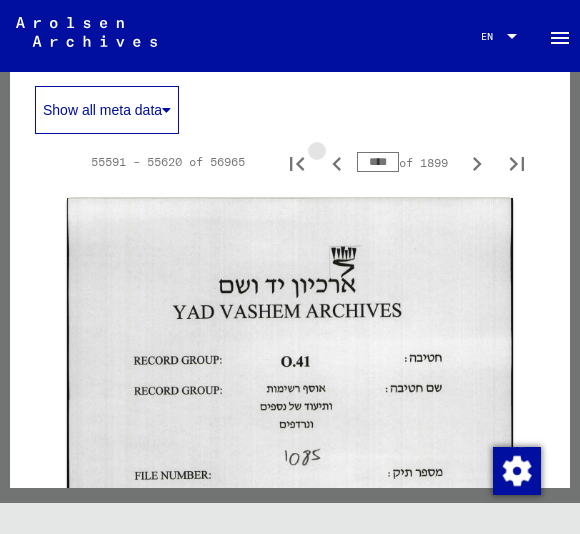 click 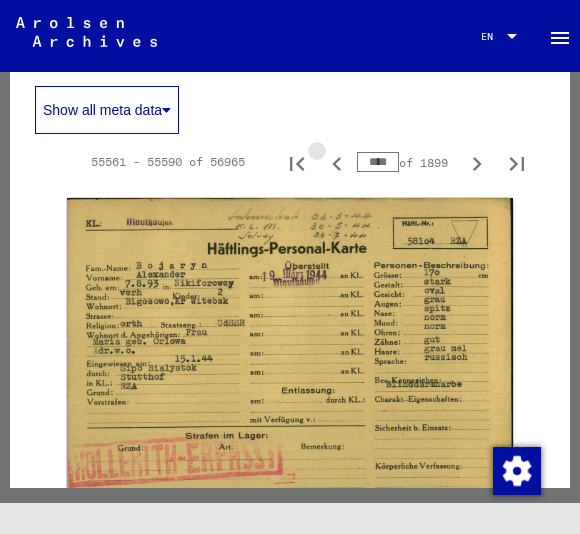 click 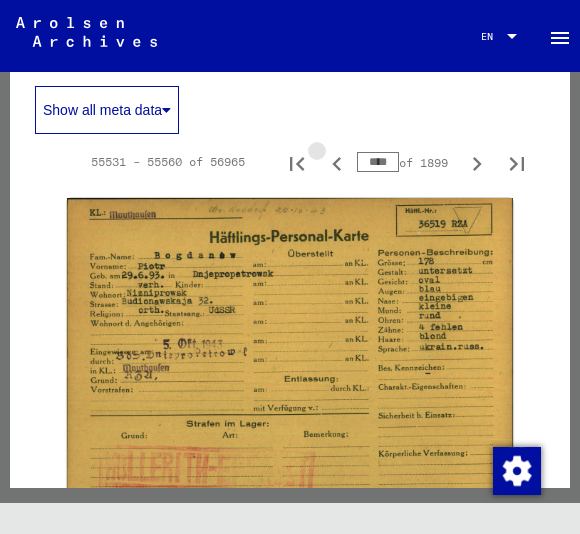 click 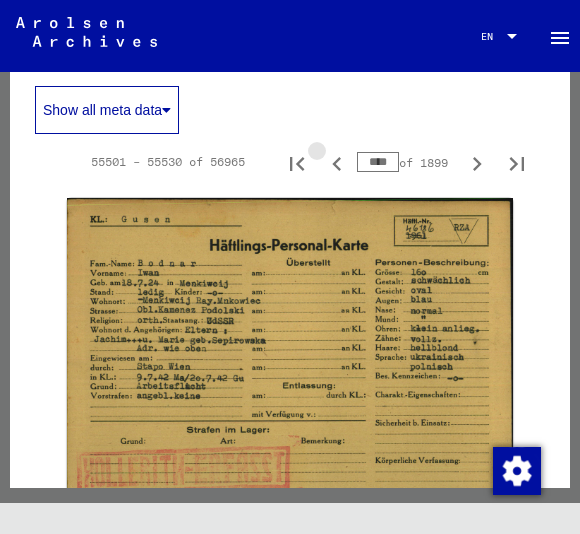 click 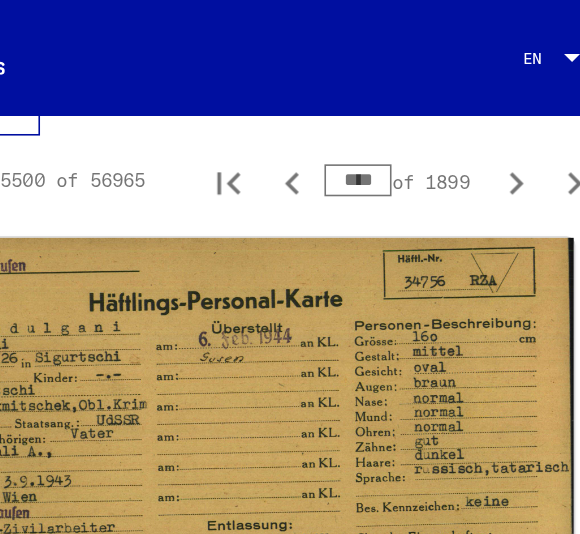 scroll, scrollTop: 628, scrollLeft: 0, axis: vertical 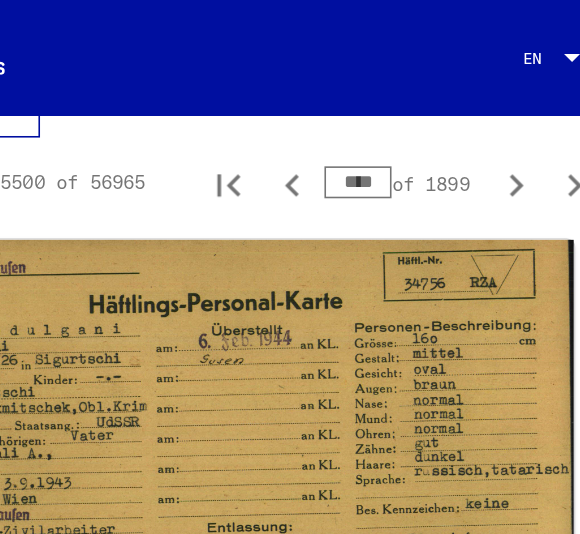 click 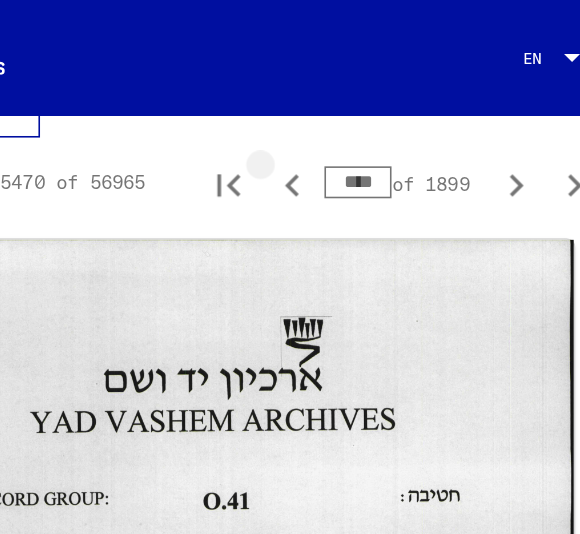 click 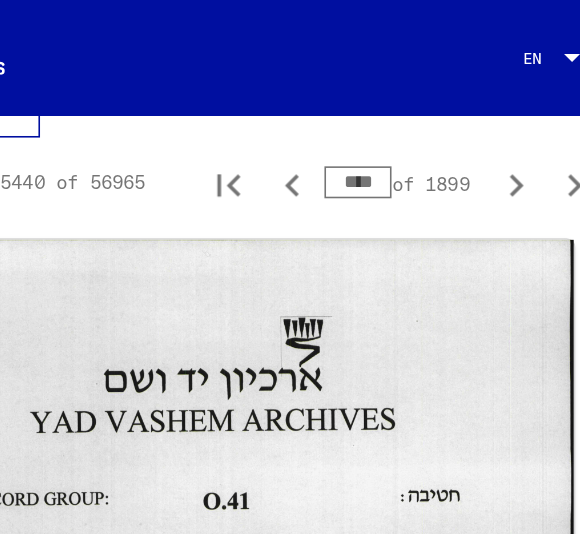 click 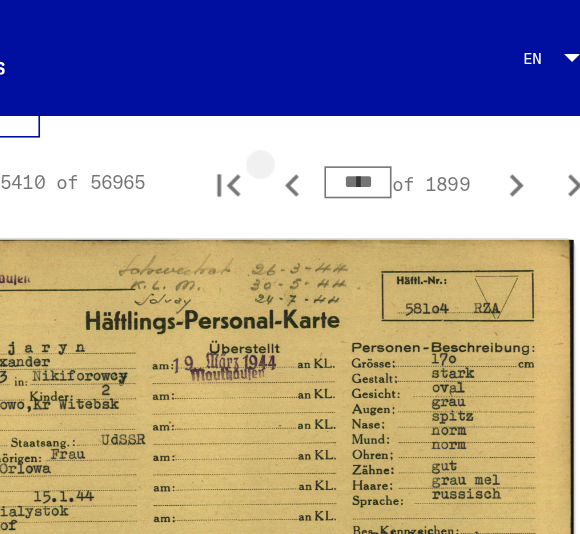 click 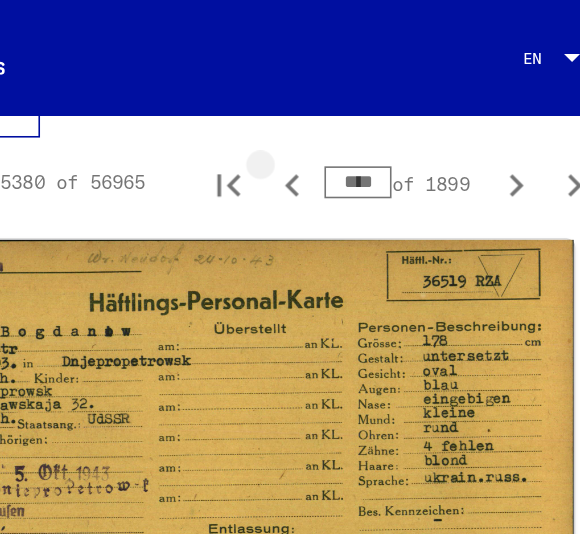click 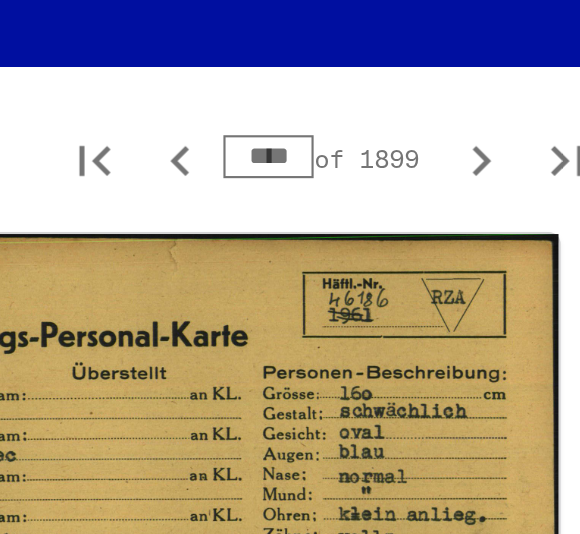click 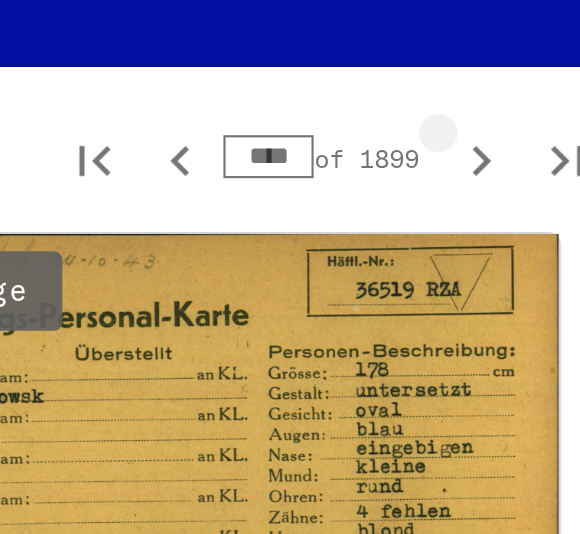 type on "****" 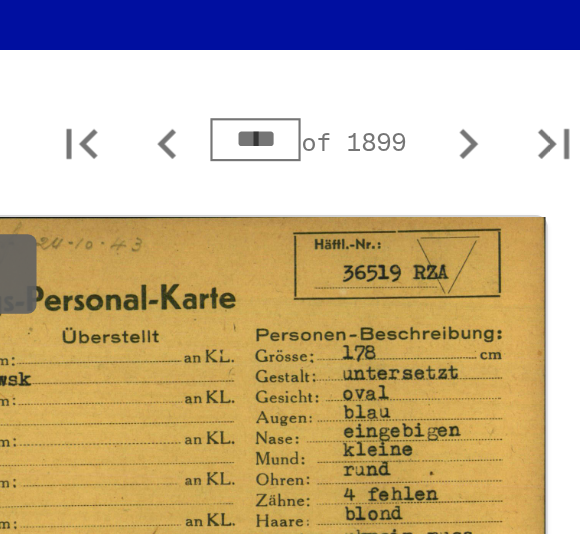 click 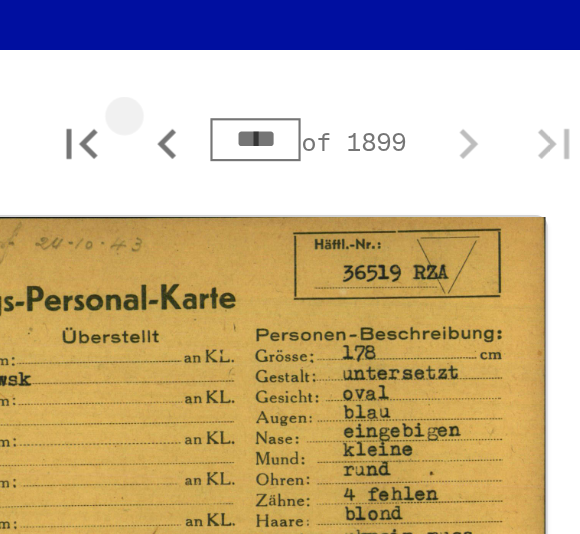 click 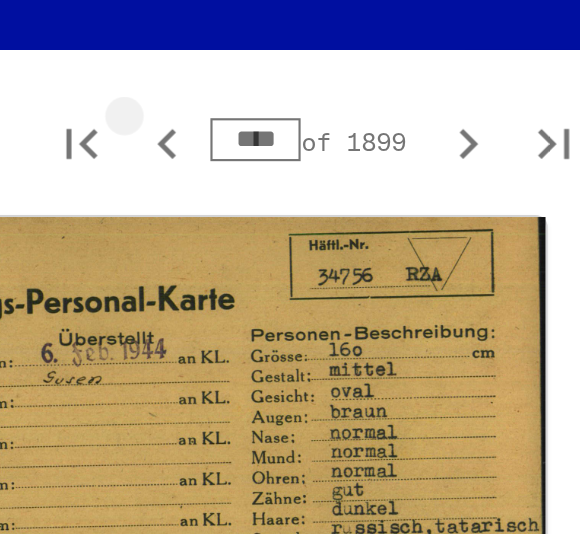 click 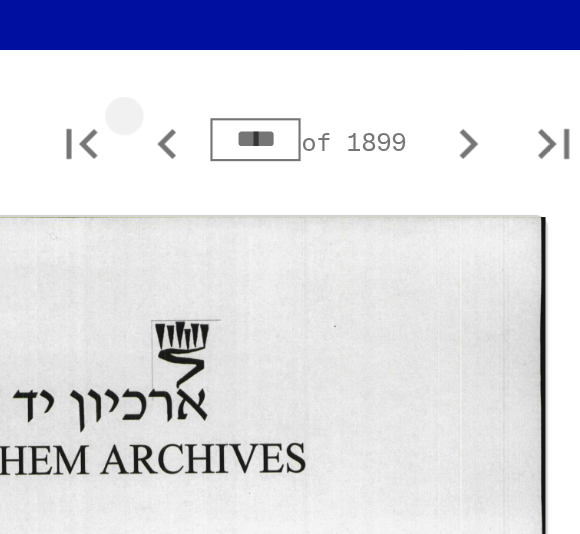 click 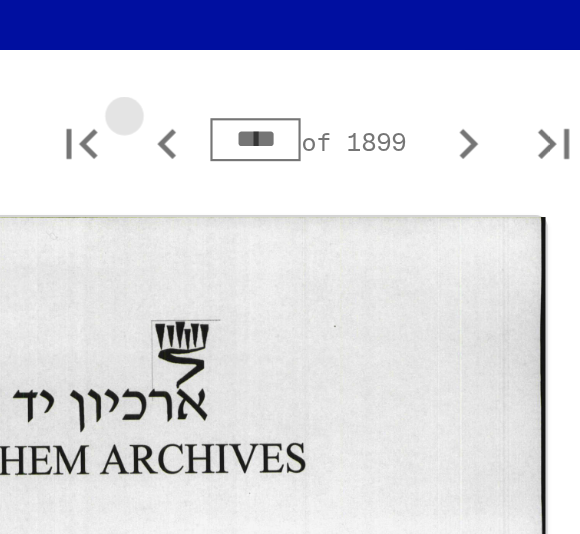 click 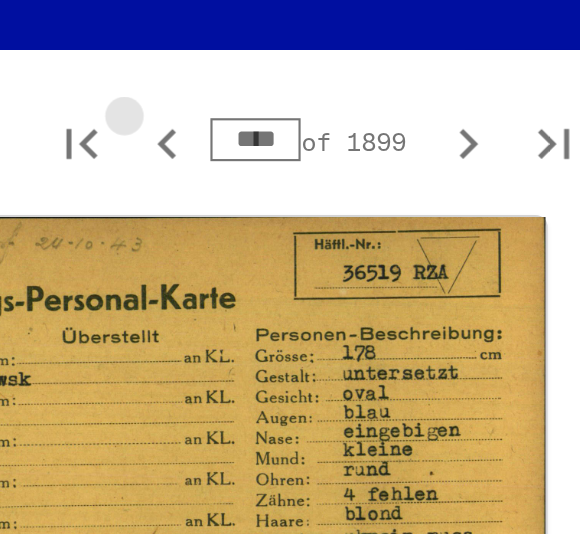 click 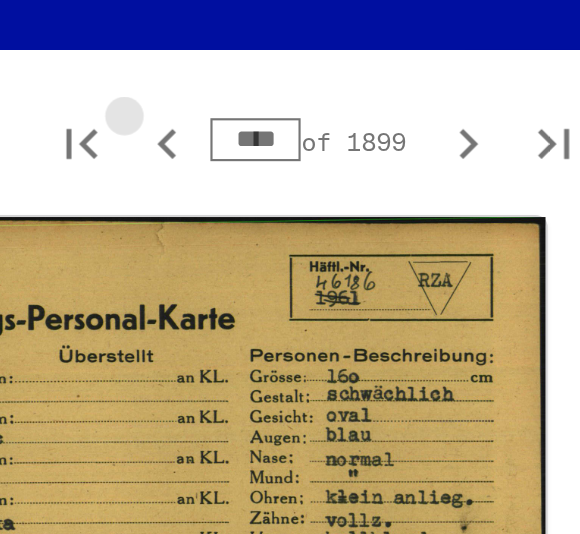 click 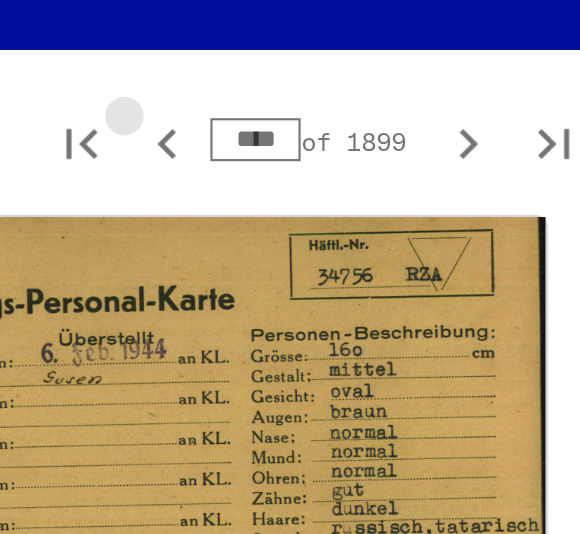click 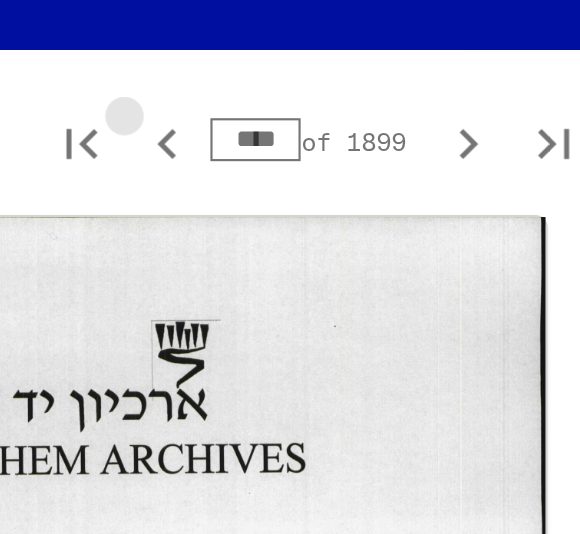 click 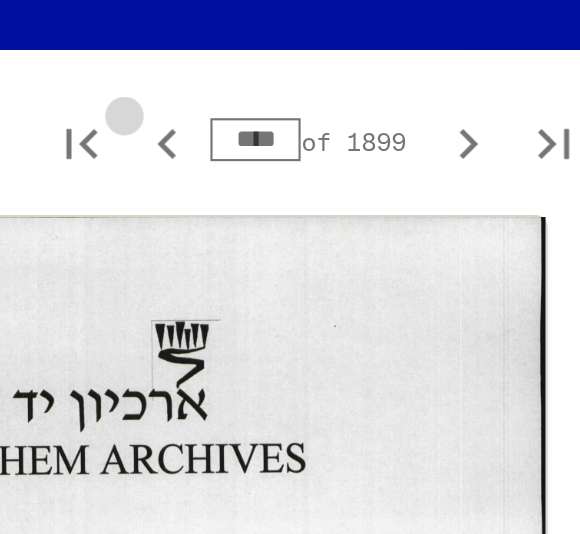 click 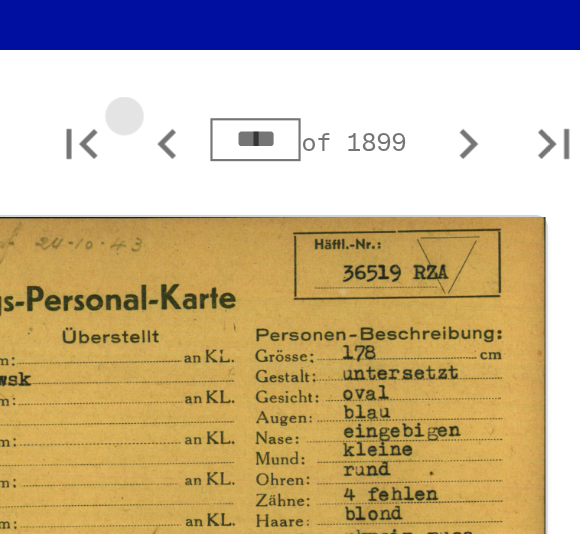 click 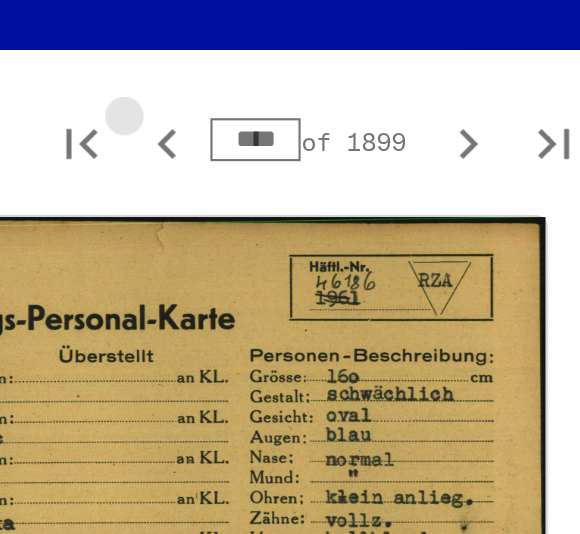 click 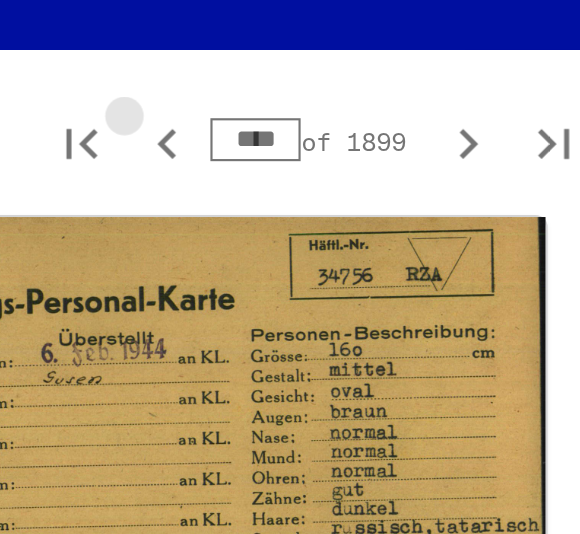 click 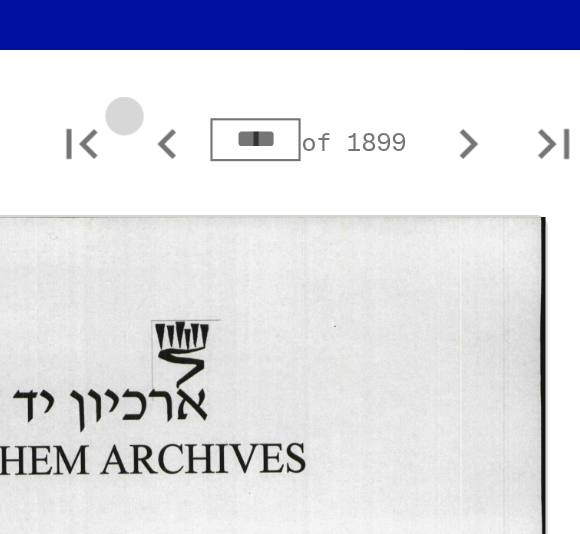 click 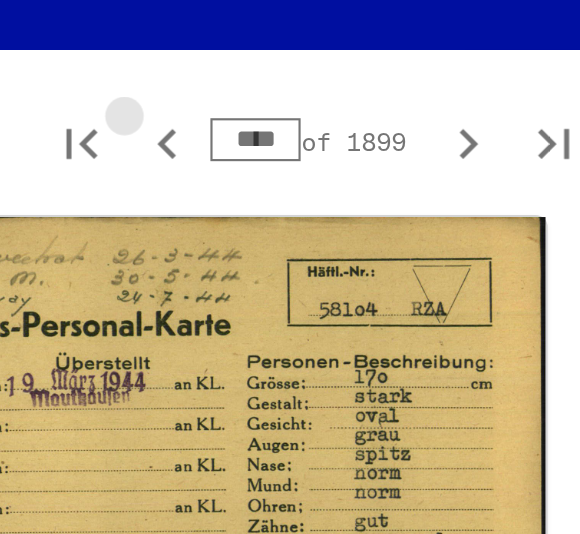 click 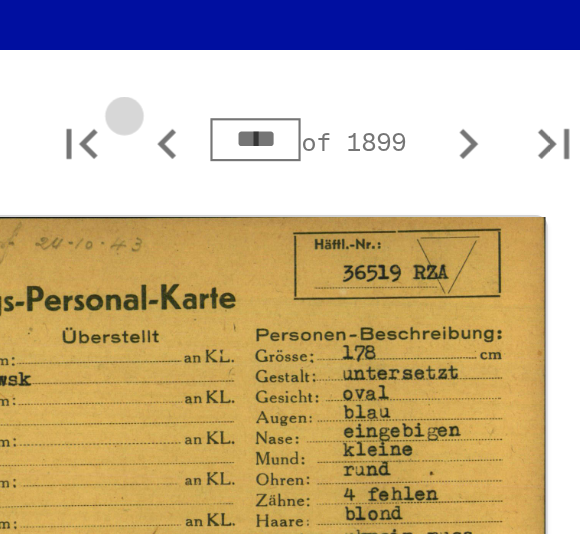 click 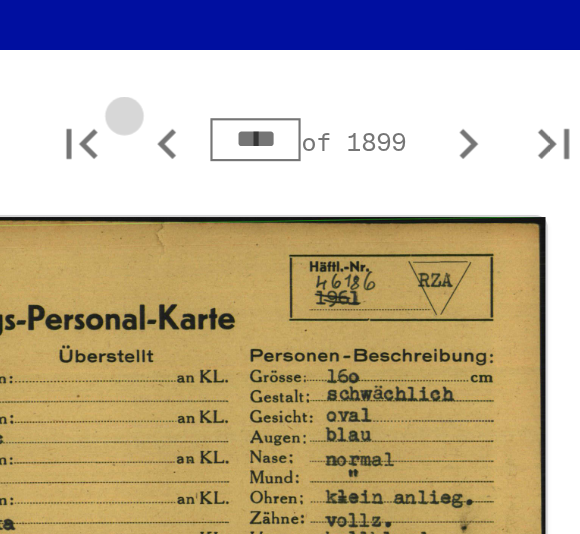 click 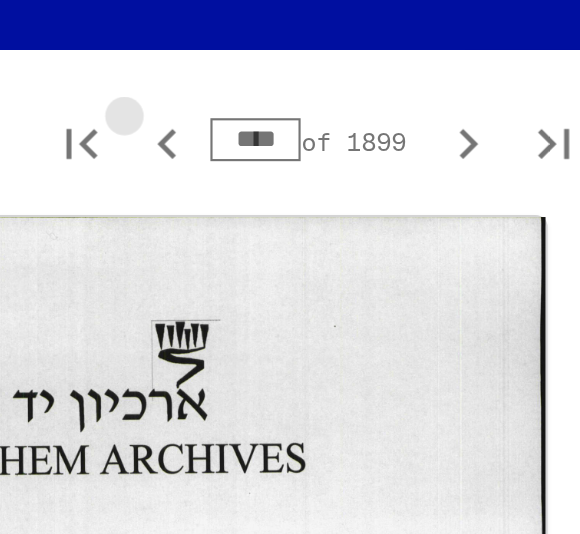 click 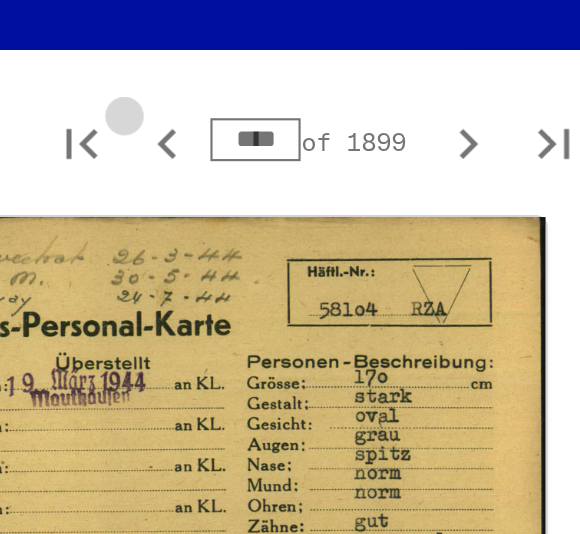 click 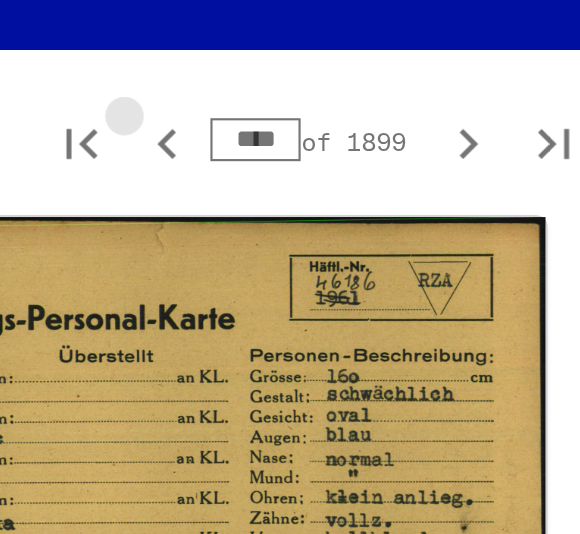 click 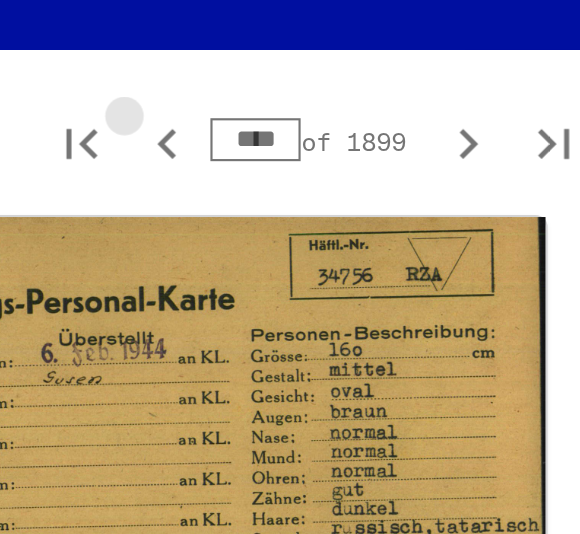click 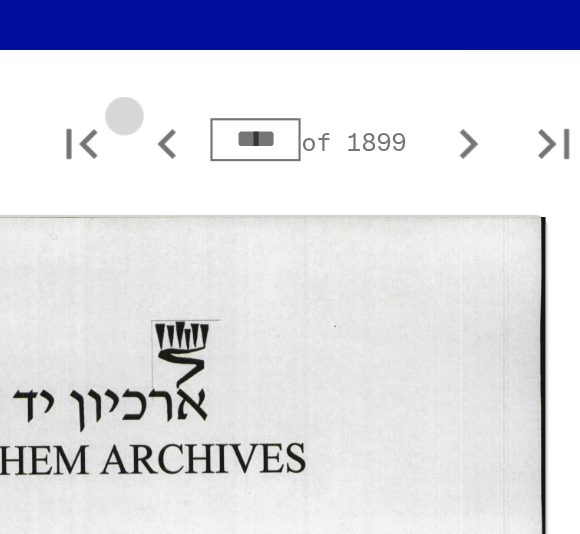 click 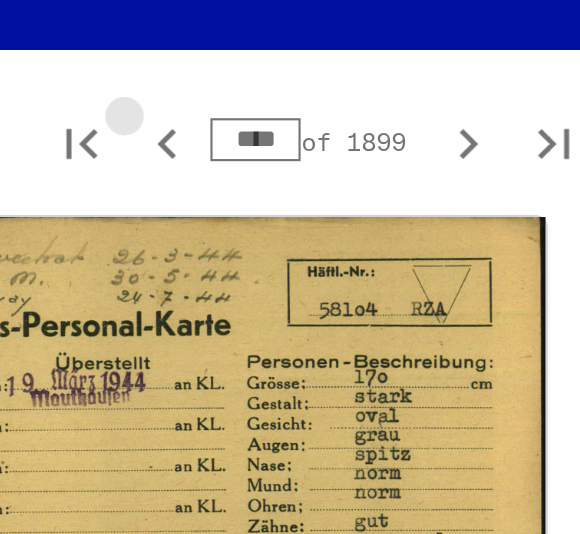 click 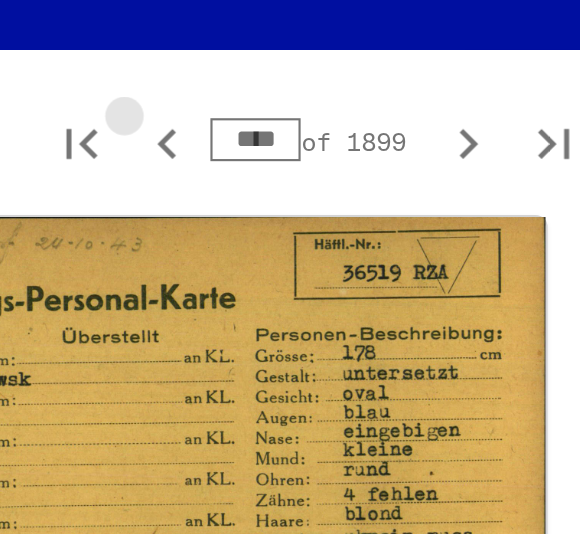click 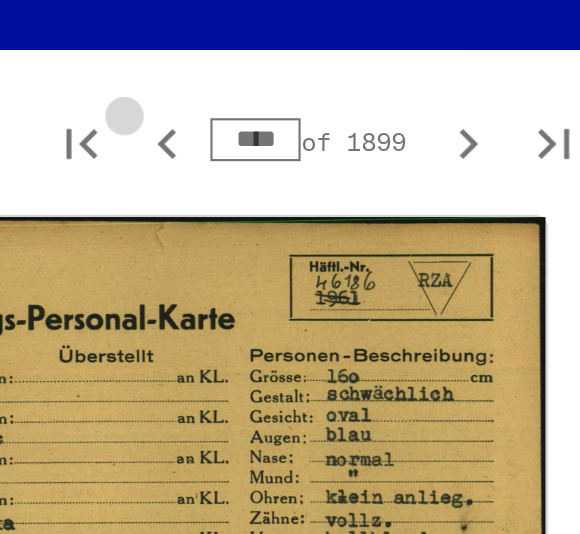 click 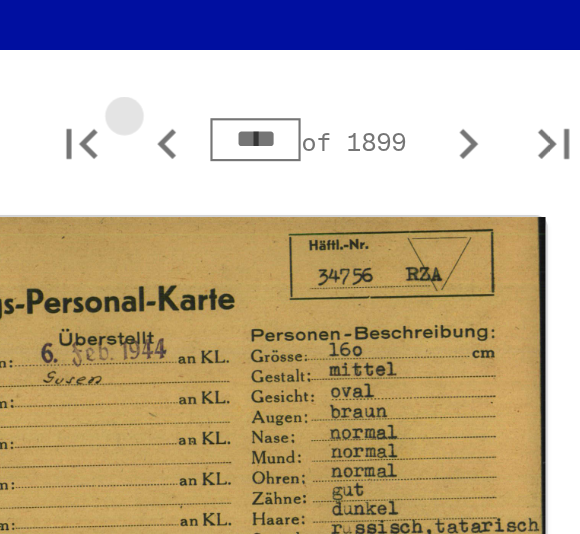 click 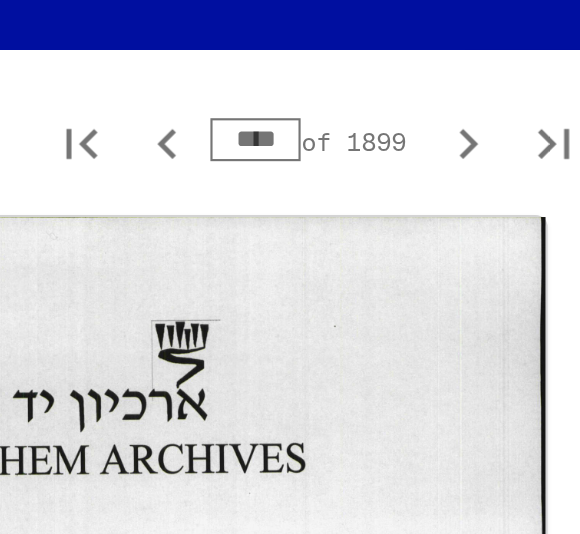 click 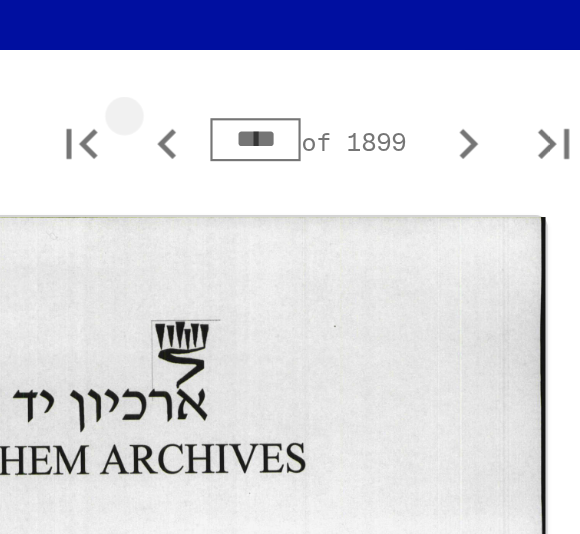 click 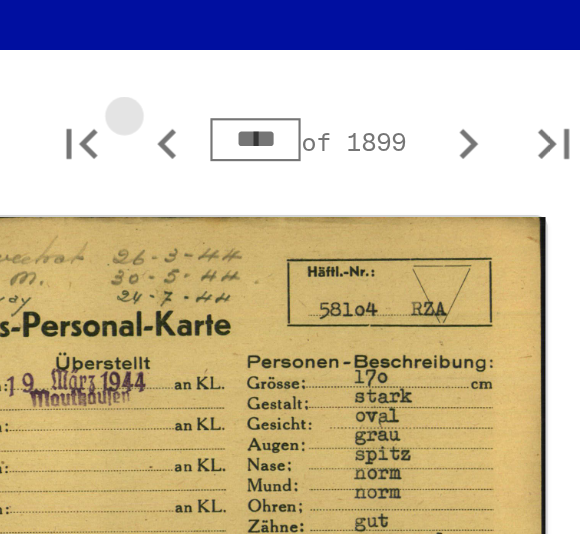 click 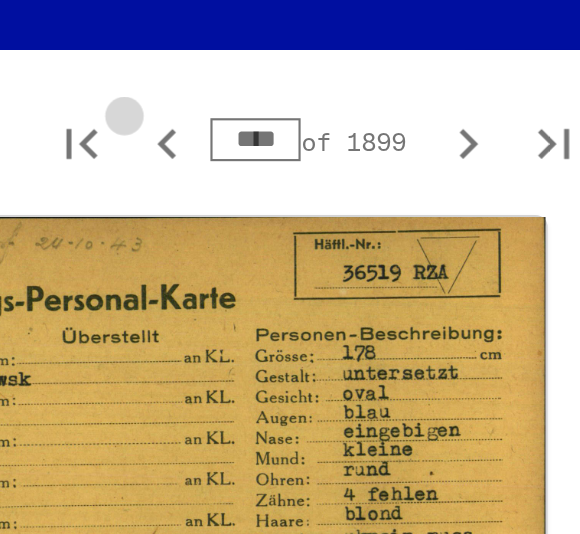 click 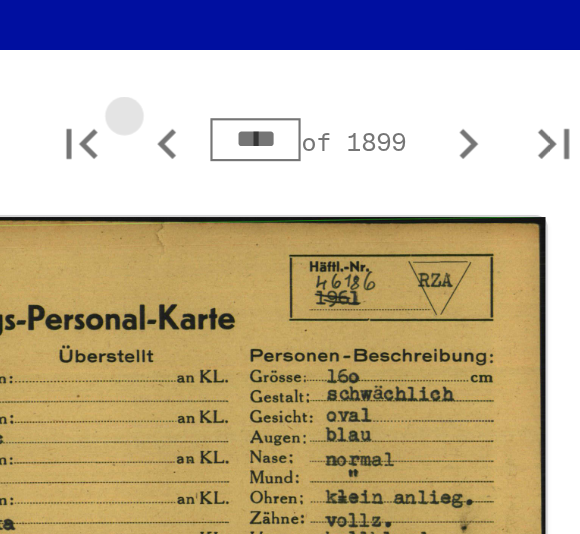 click 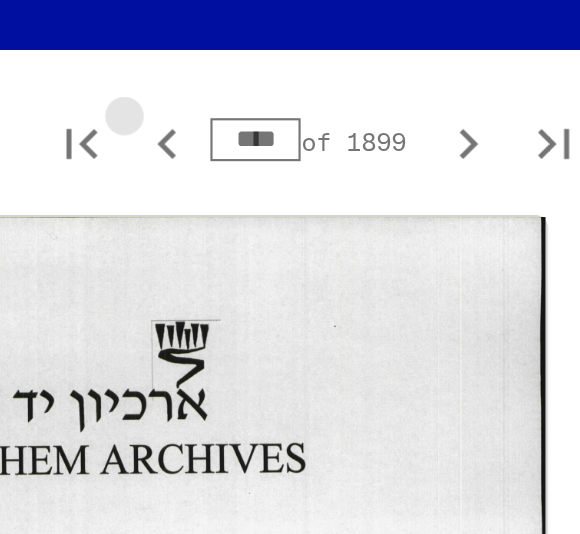click 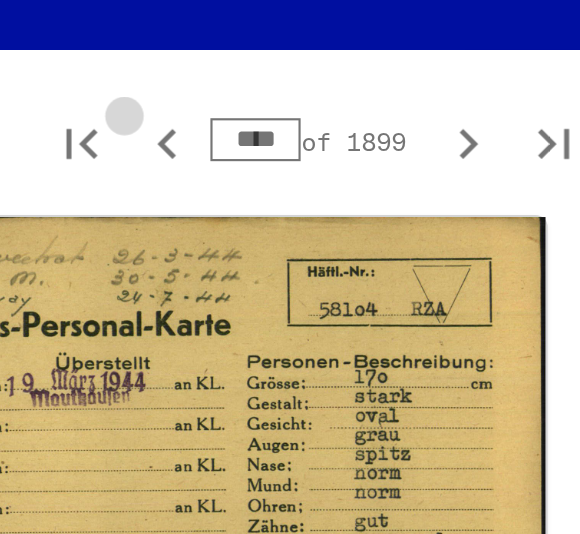 click 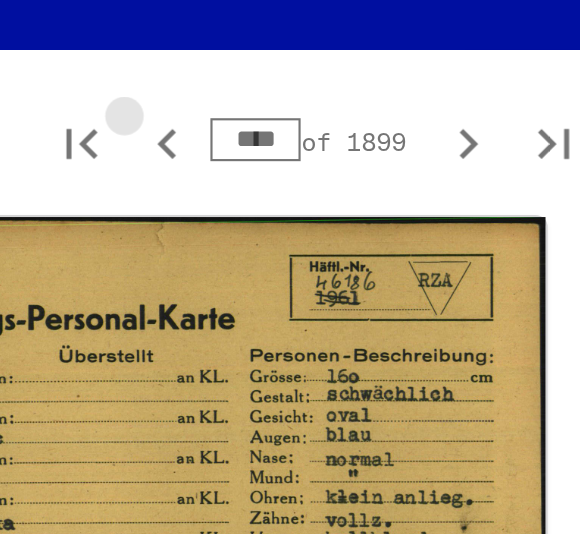 click 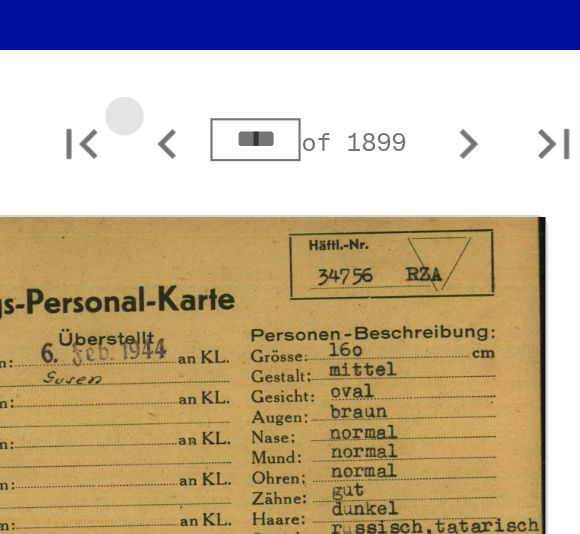 click 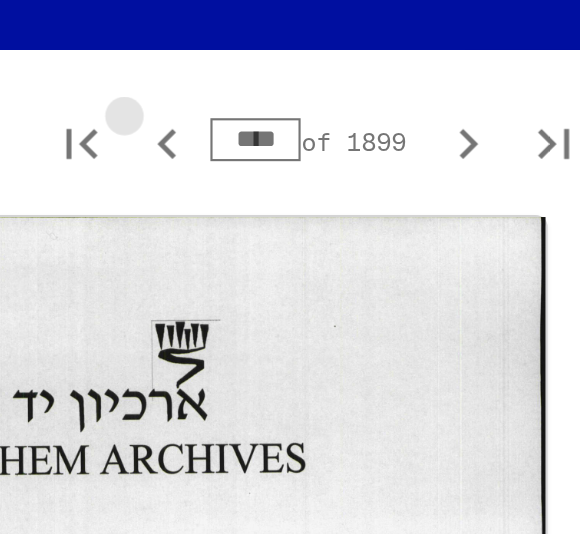 click 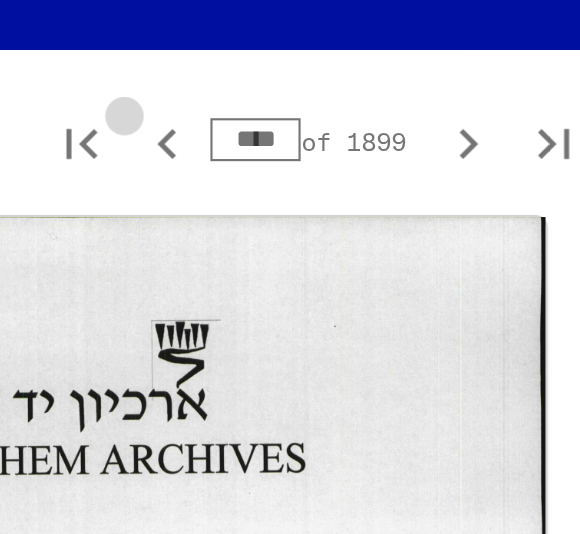 click 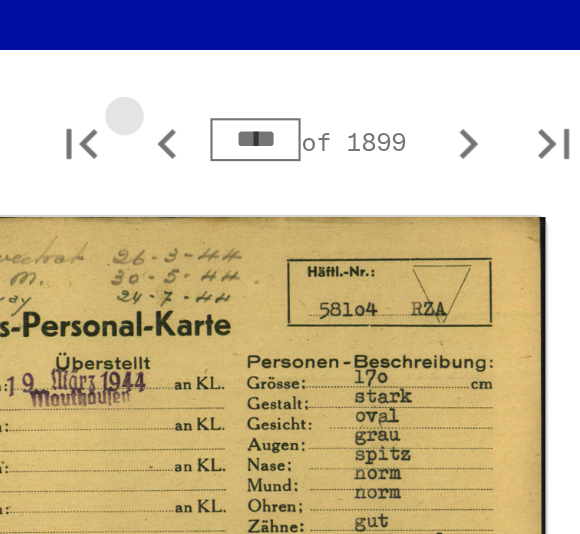 click 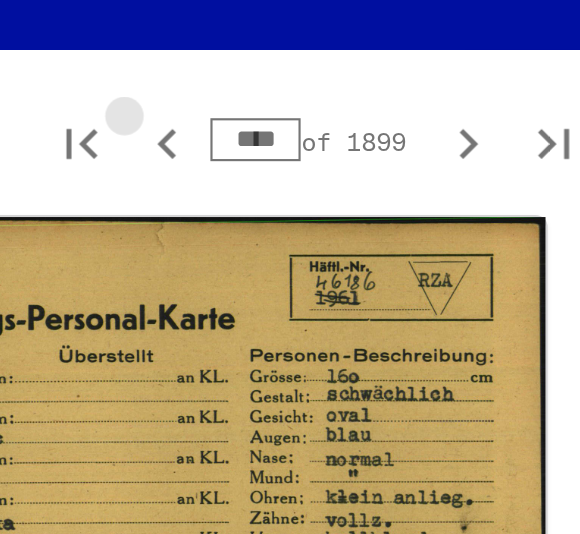 click 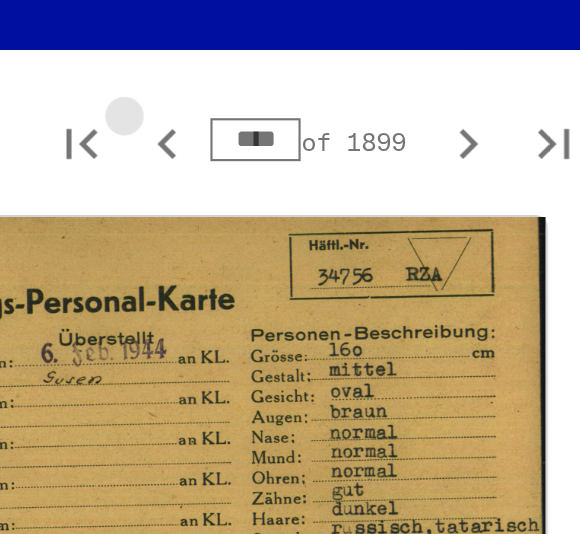click 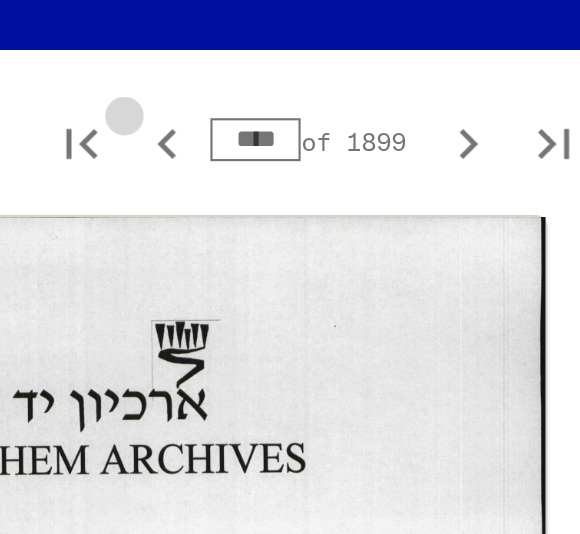 click 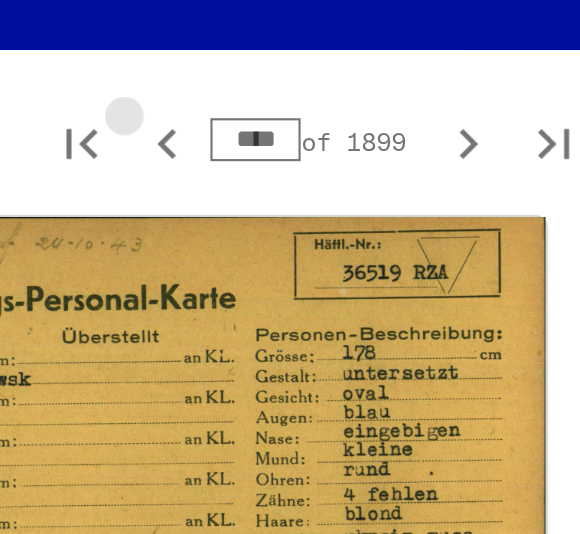 click 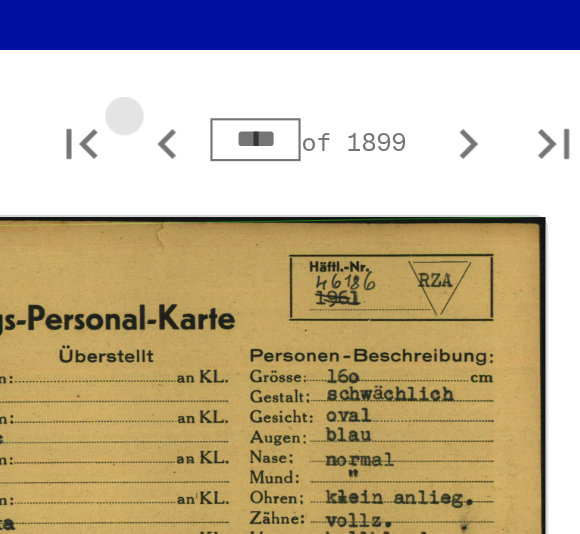 click 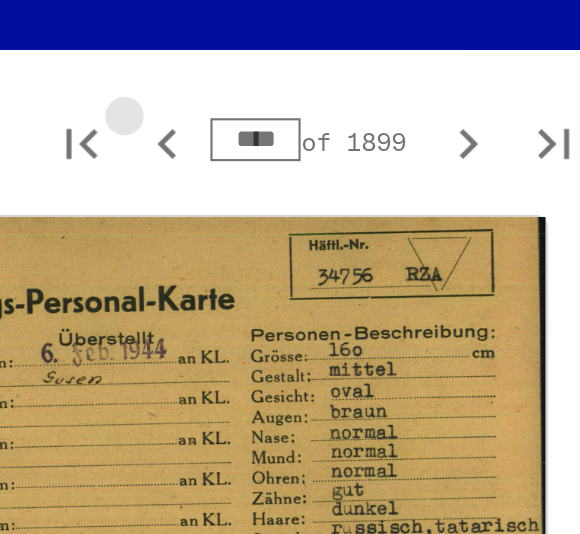 click 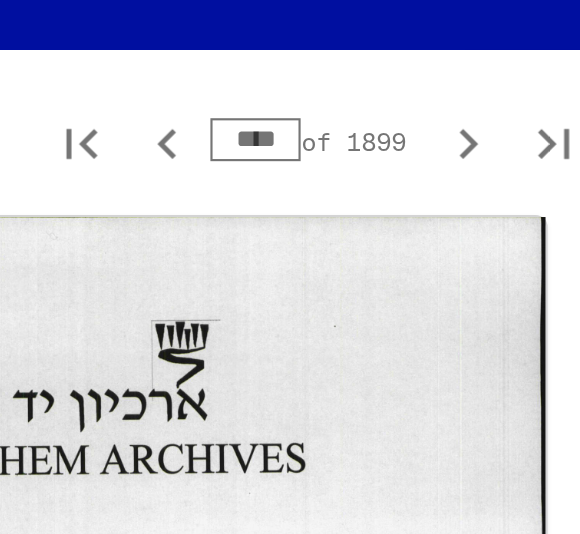 click 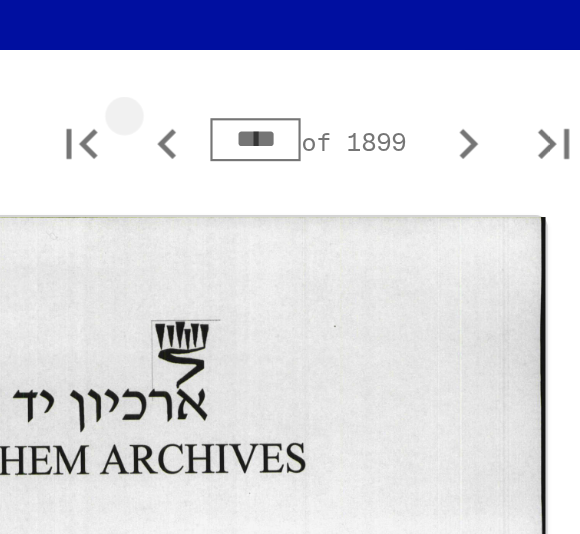 click 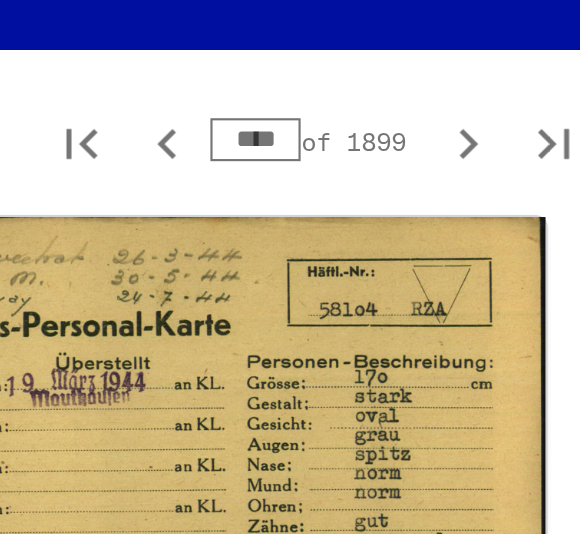 click 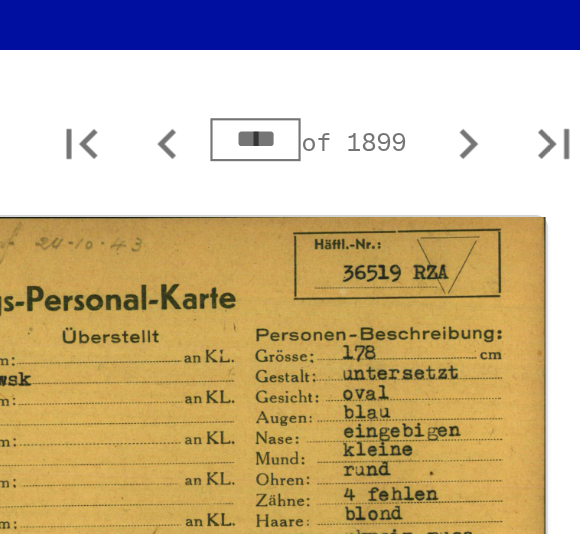 click 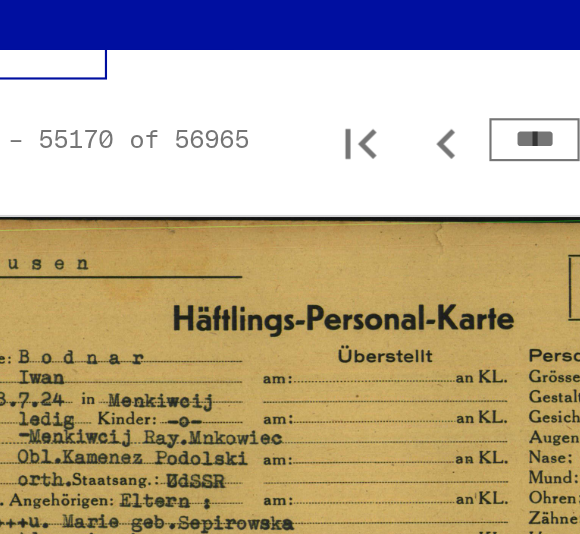 click 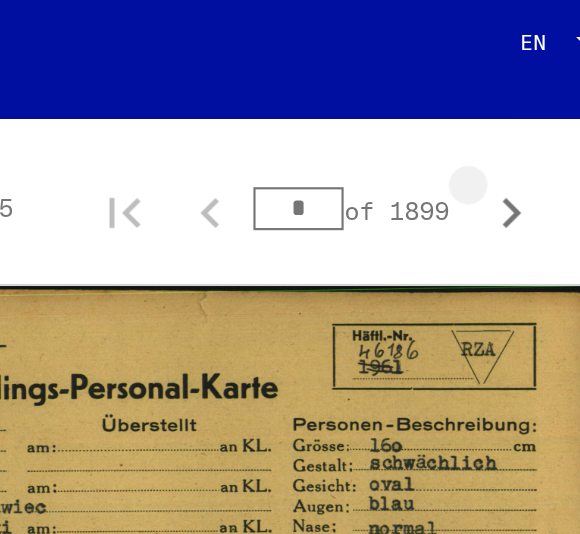 click 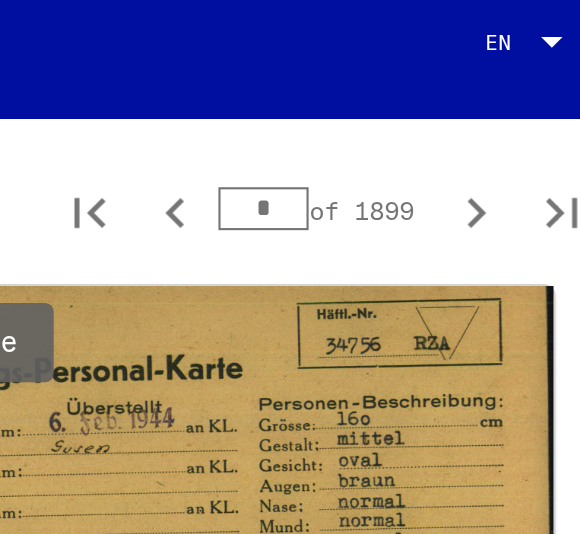 click 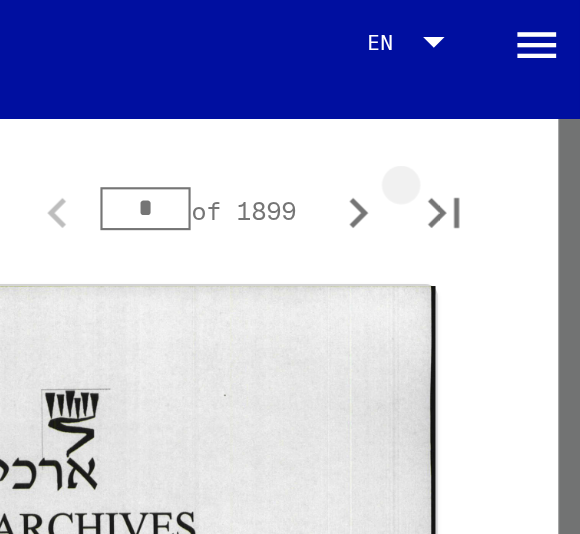 click 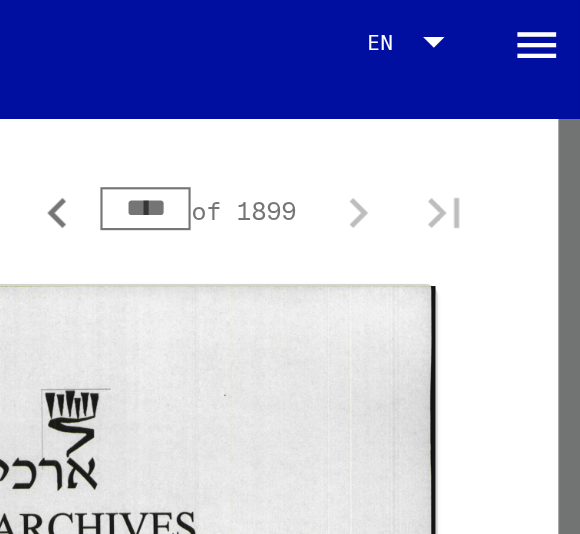 click on "****" at bounding box center [378, 114] 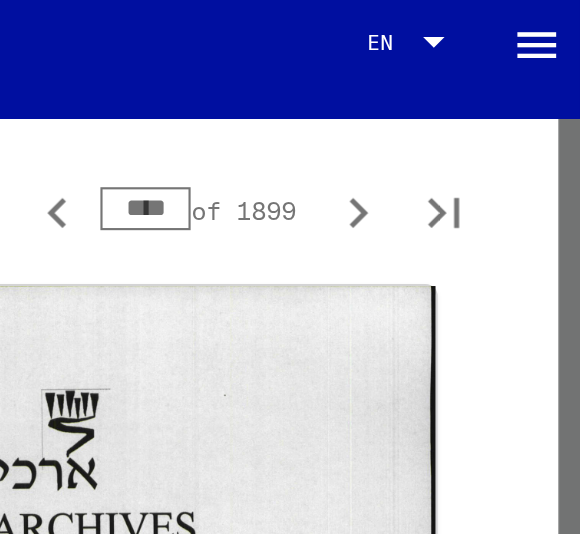 click on "****" at bounding box center [378, 114] 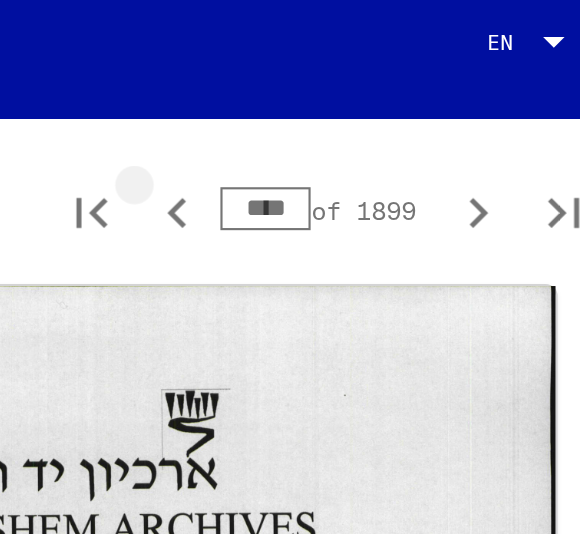 click 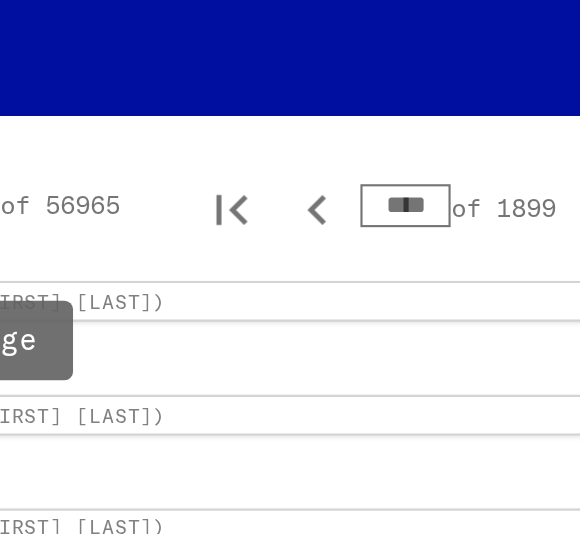 click 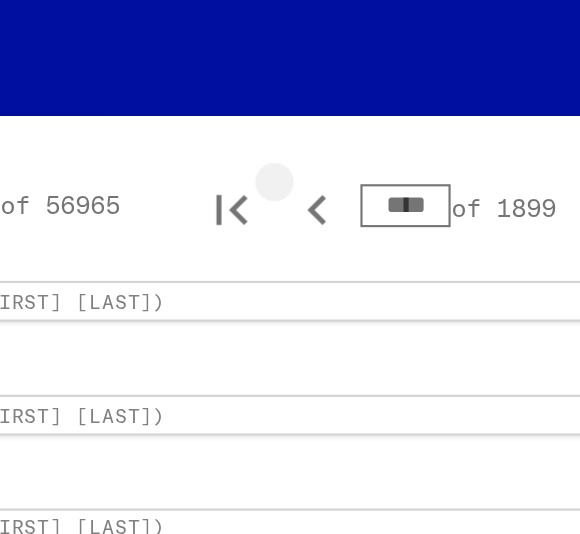click 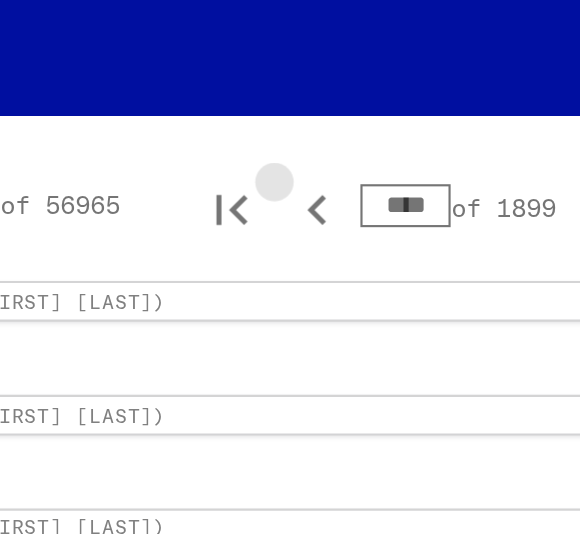 click 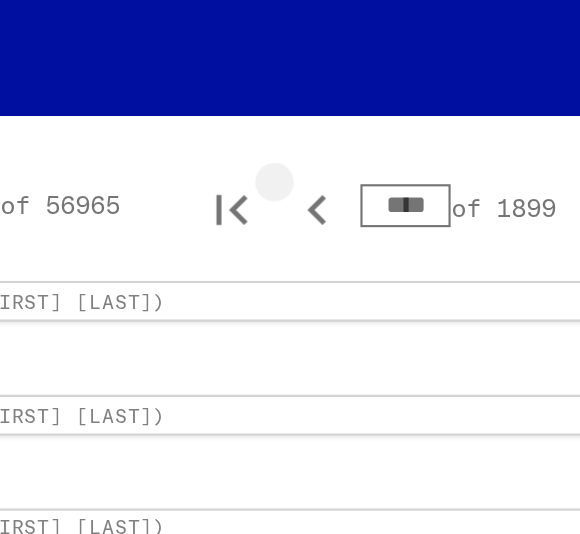 click 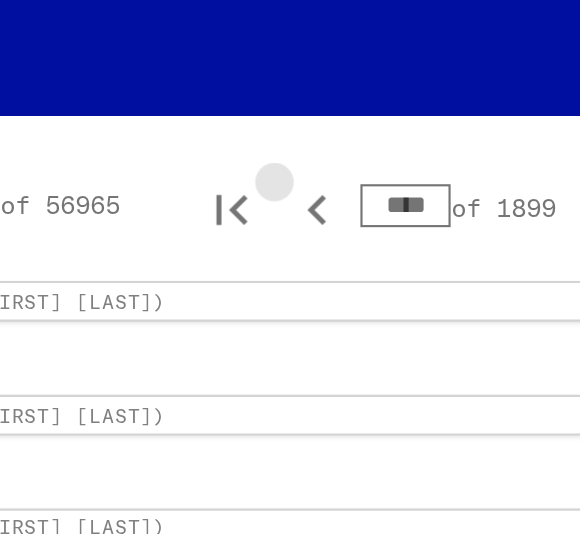 click 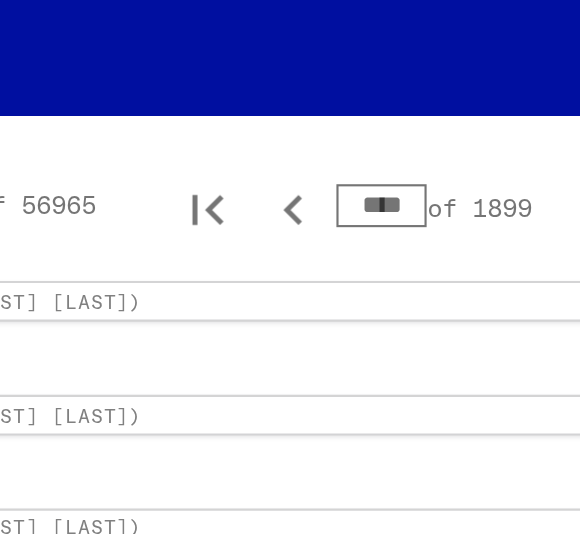 click on "****" at bounding box center [378, 114] 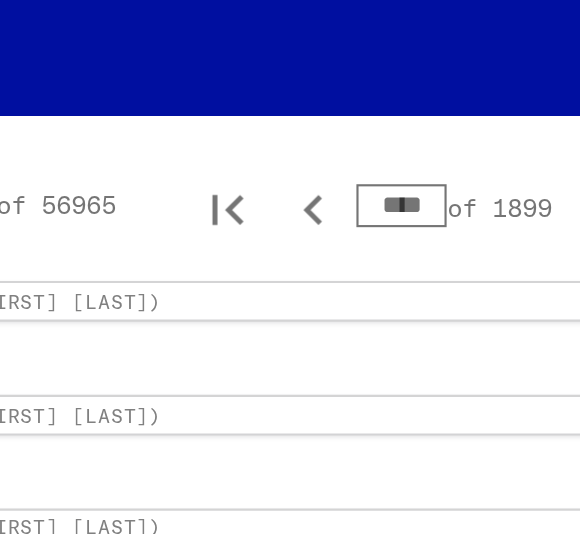 click 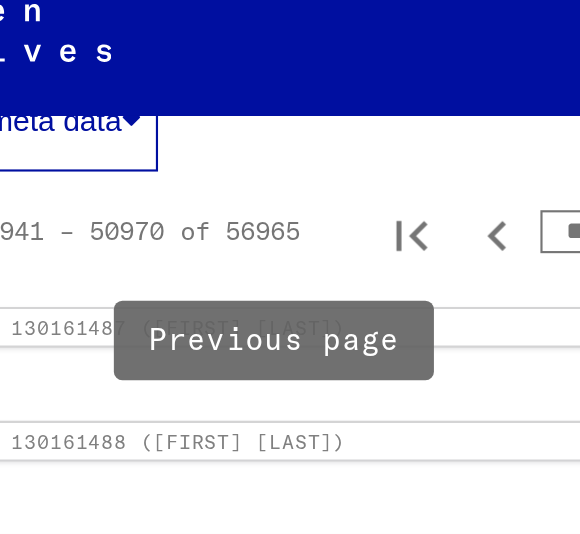 scroll, scrollTop: 618, scrollLeft: 0, axis: vertical 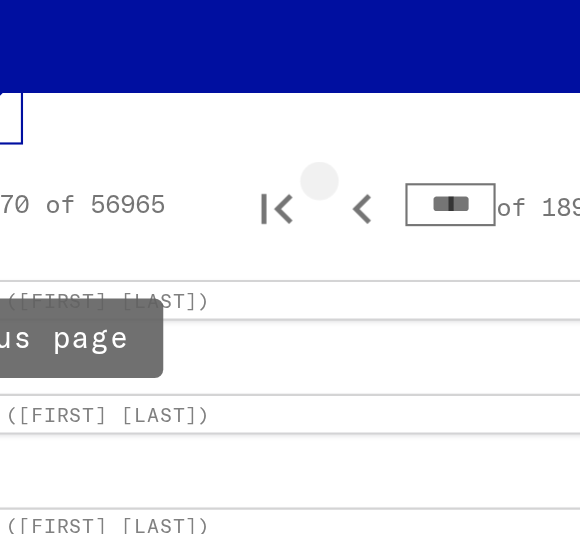 click 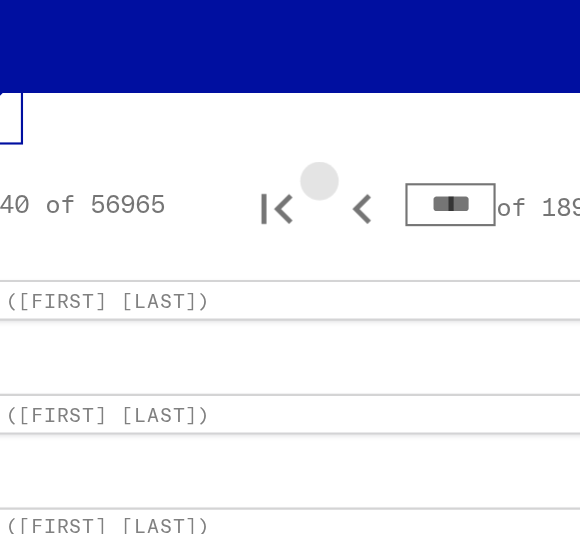 click 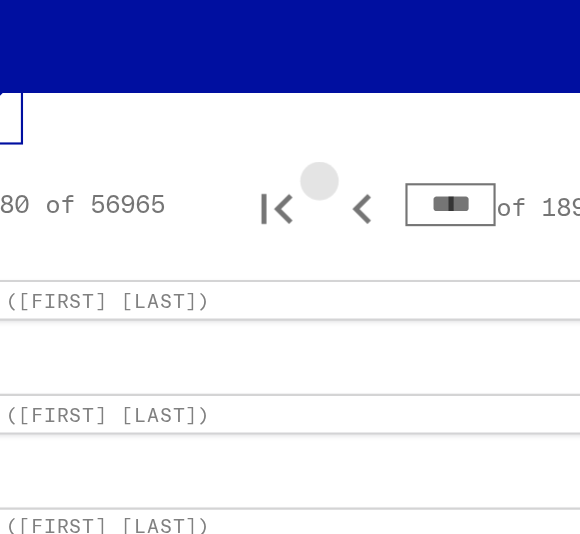 click 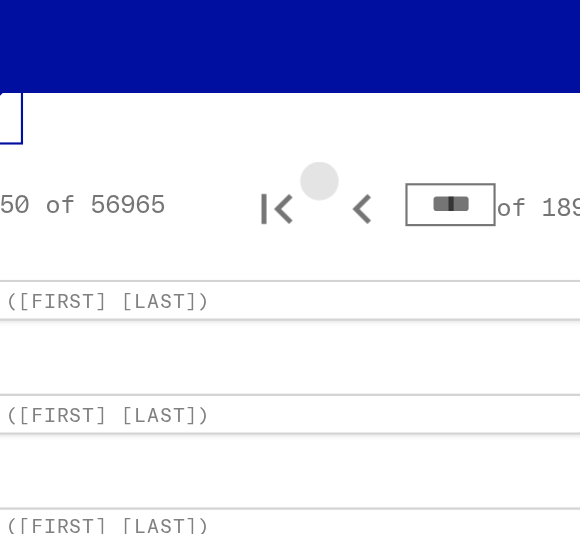 click 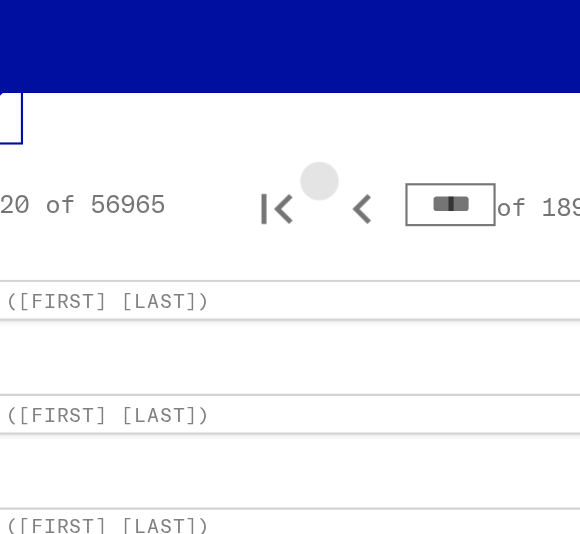click 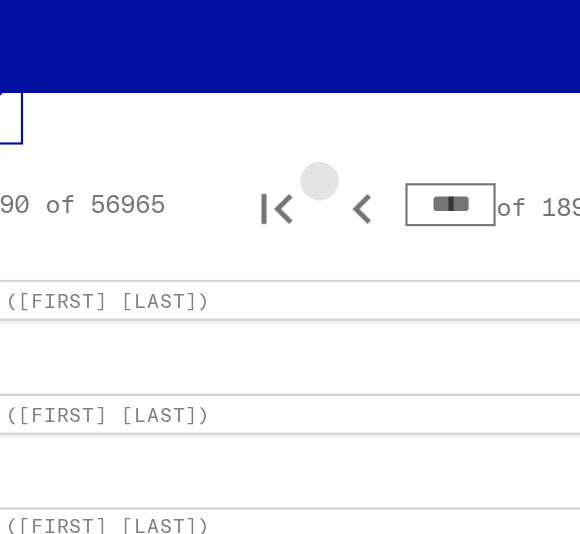 click 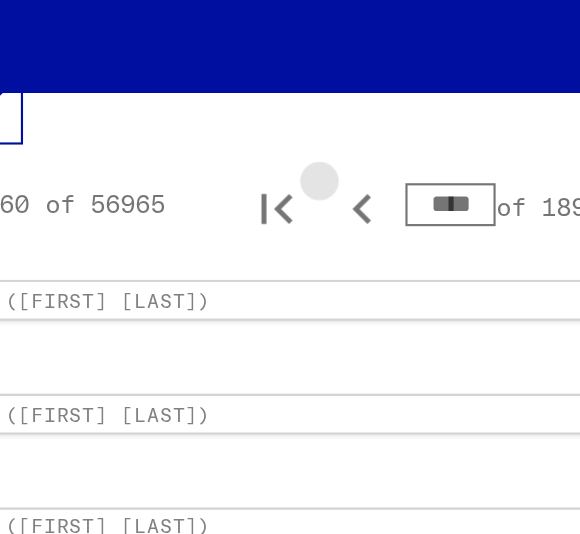 click 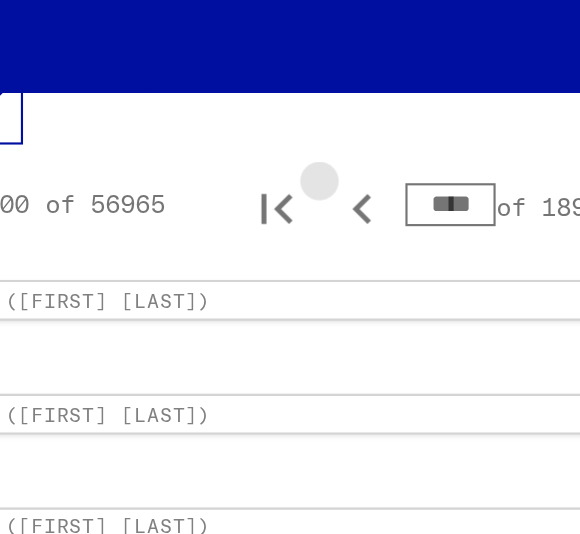 click 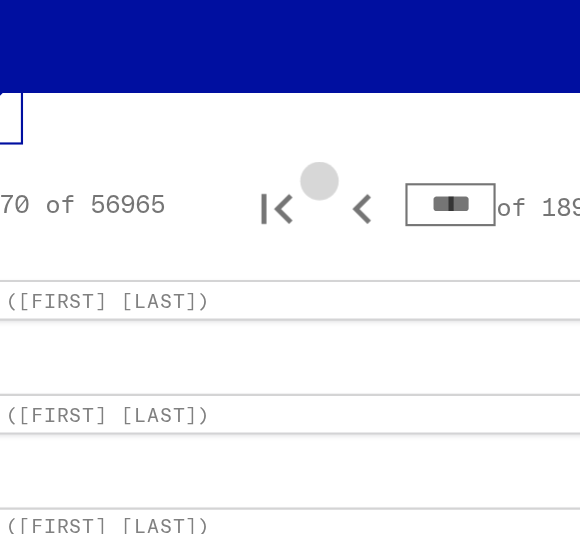 click 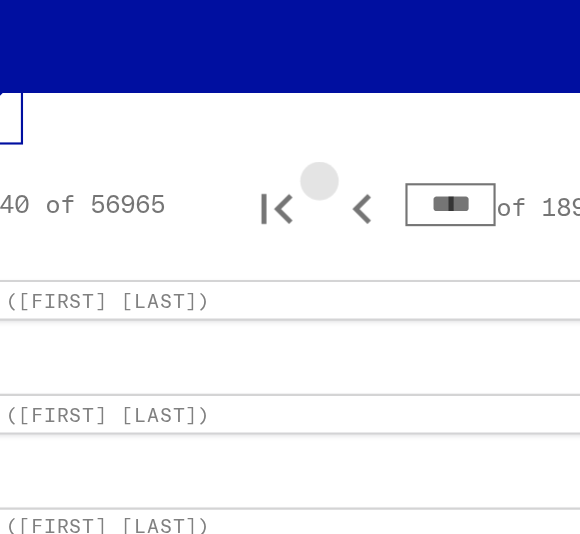 click 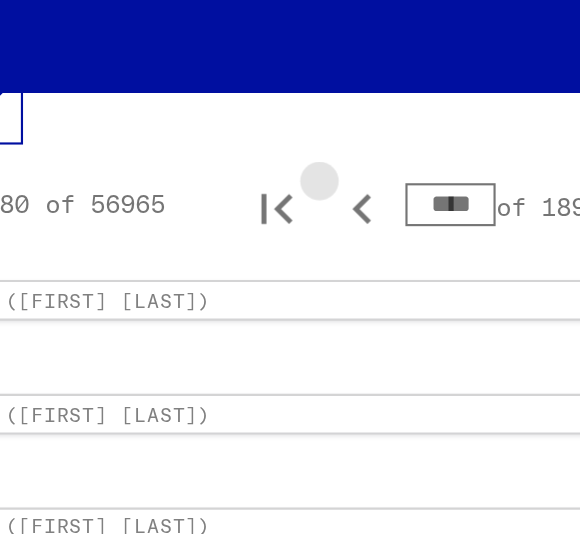 click 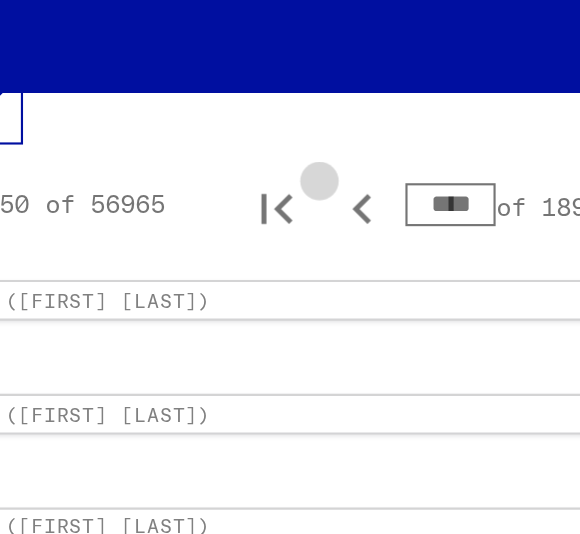 click 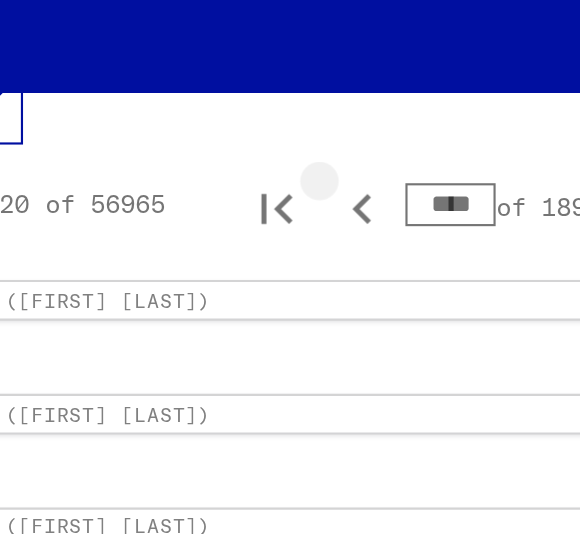 click 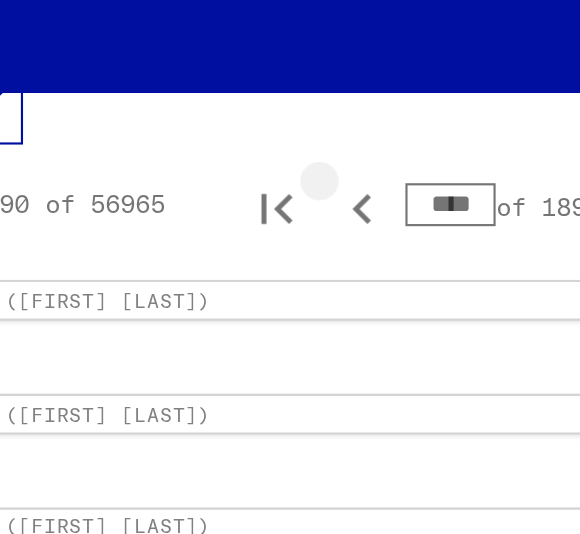 click 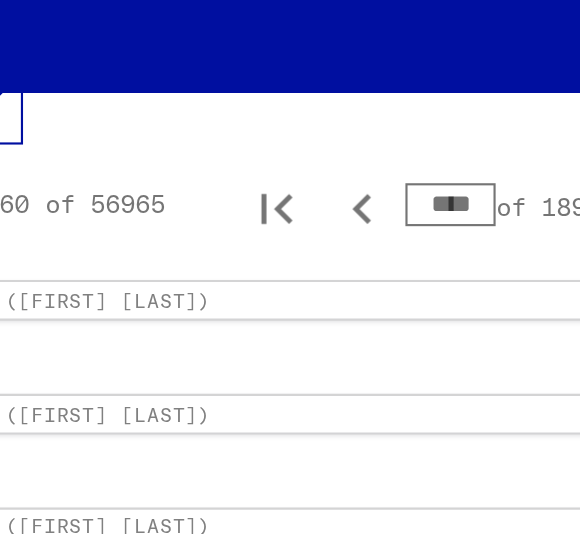 click 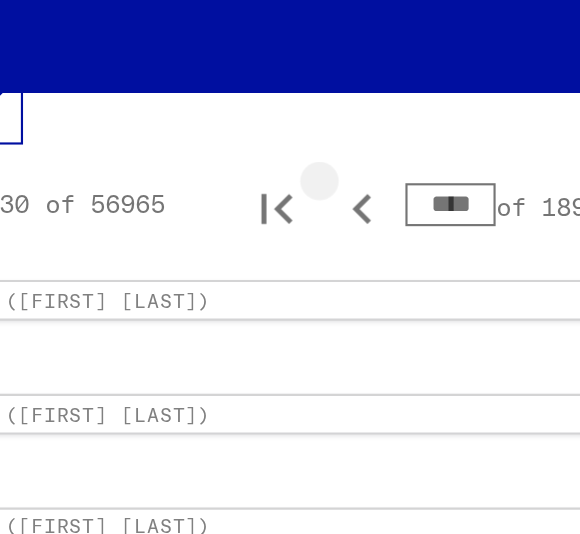 click 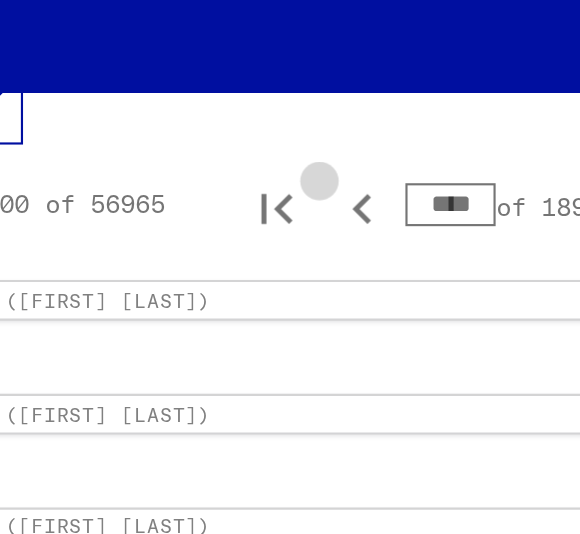 click 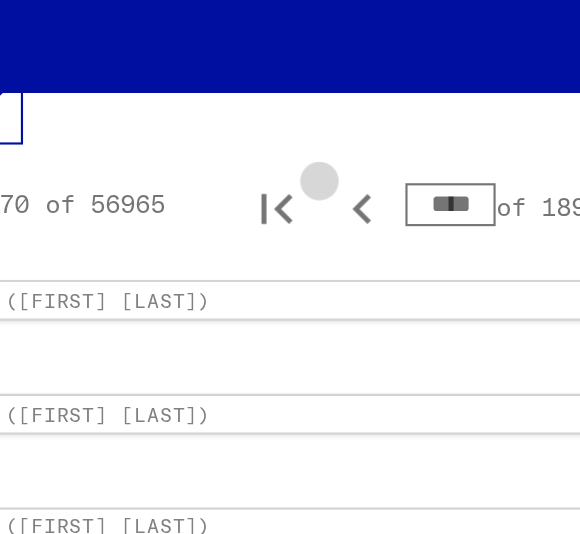 click 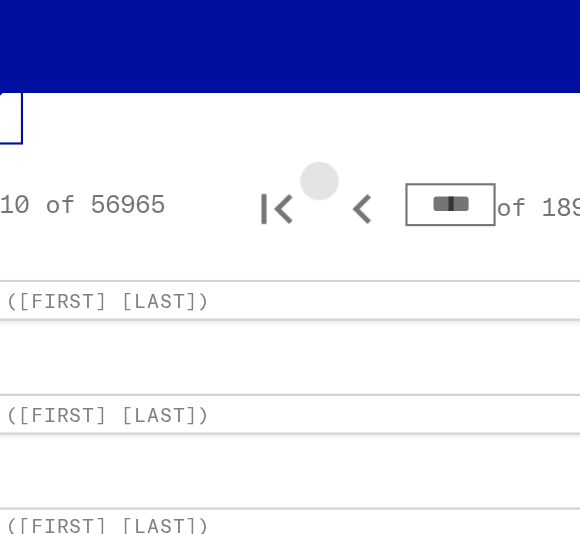click 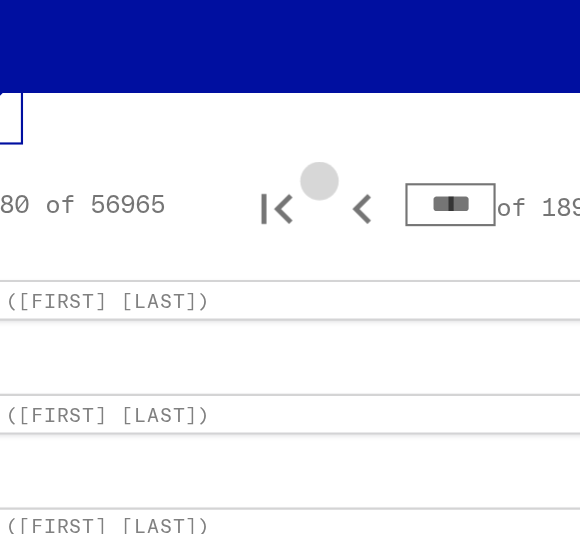 click 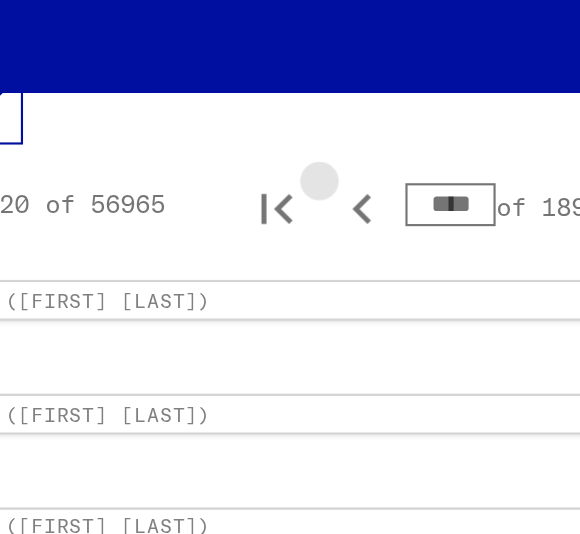 click 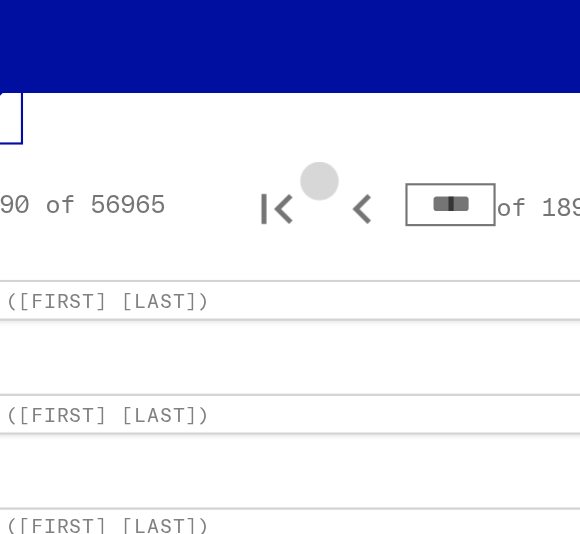 click 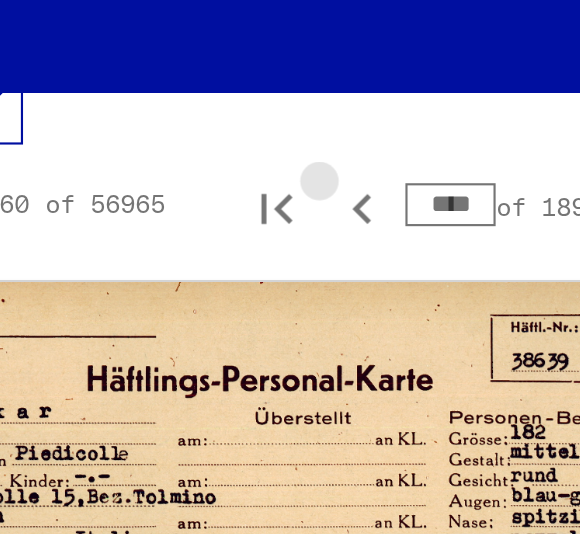 click 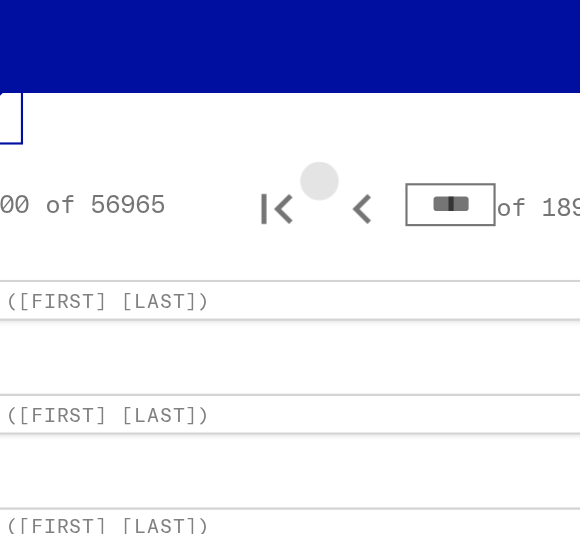 click 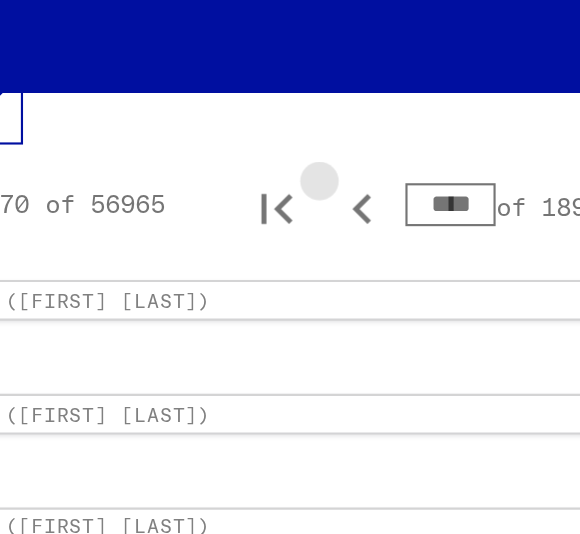 click 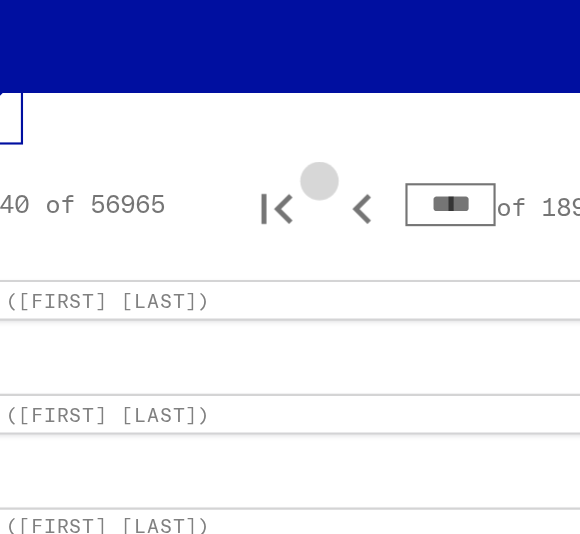 click 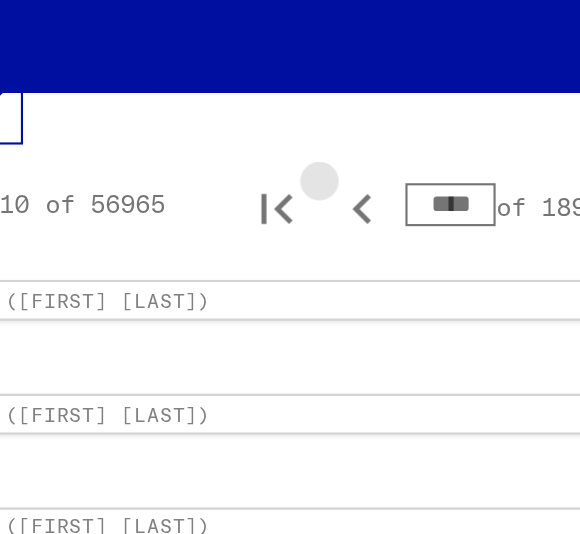 click 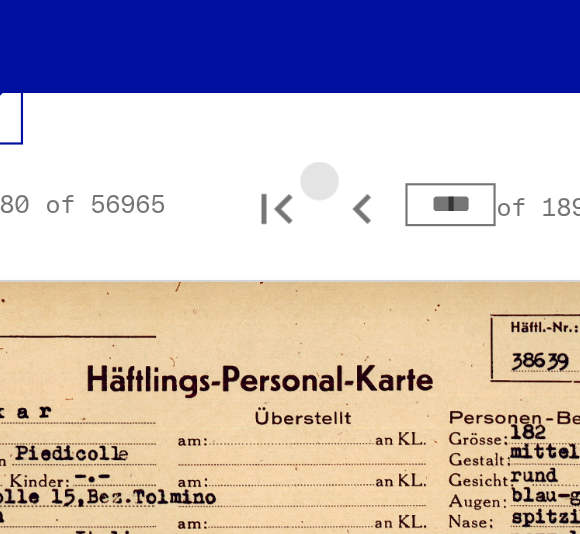 click 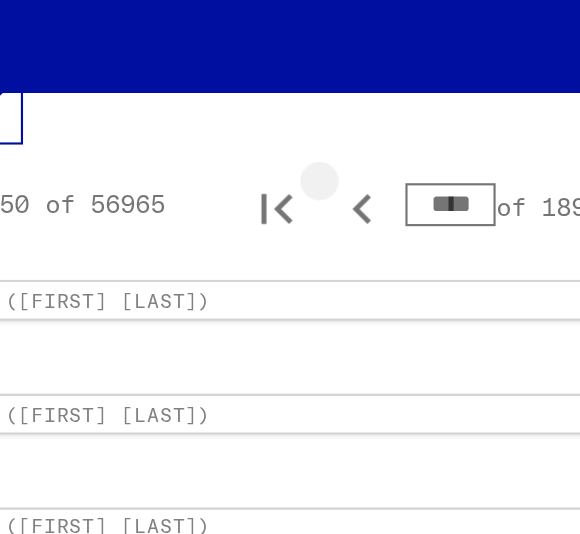click 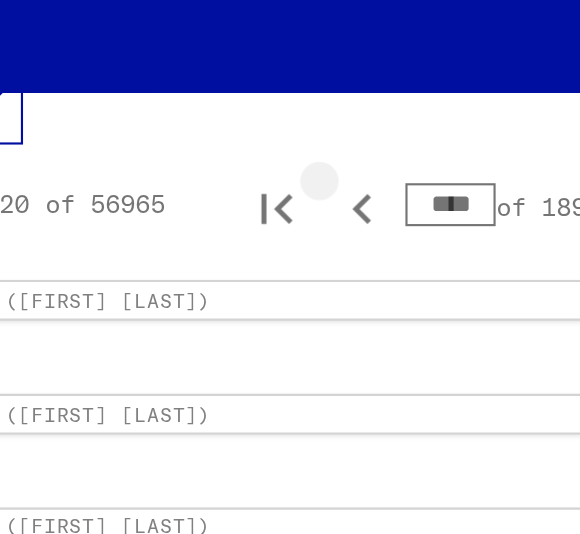 click 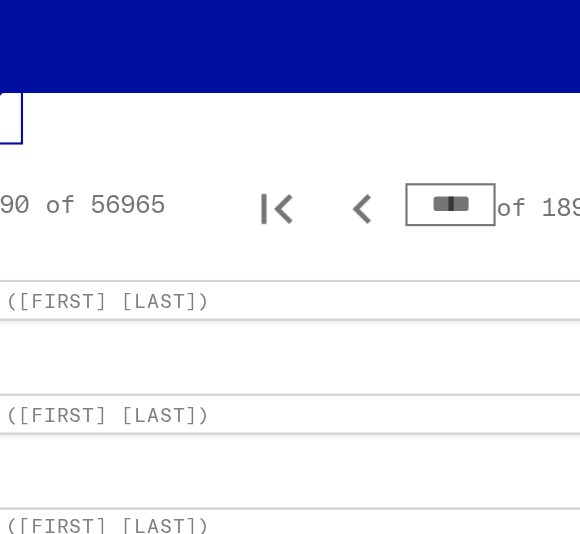 click 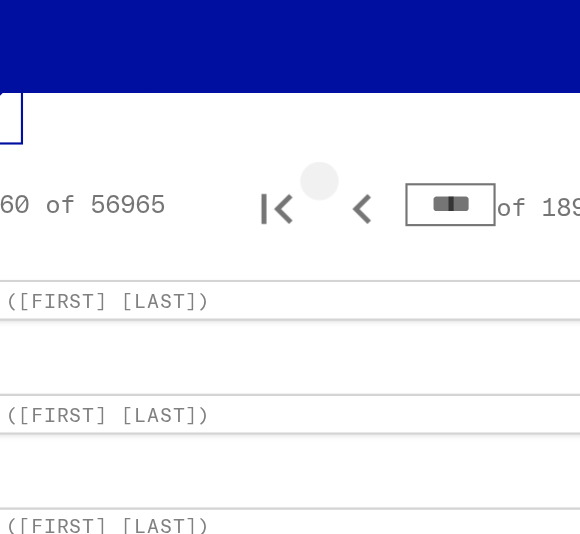 click 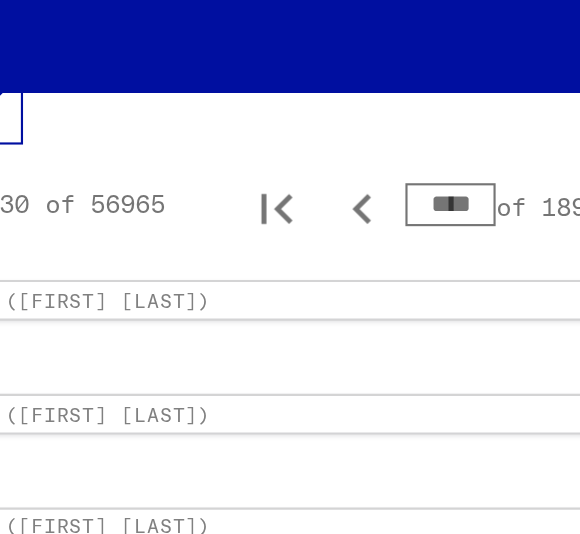click 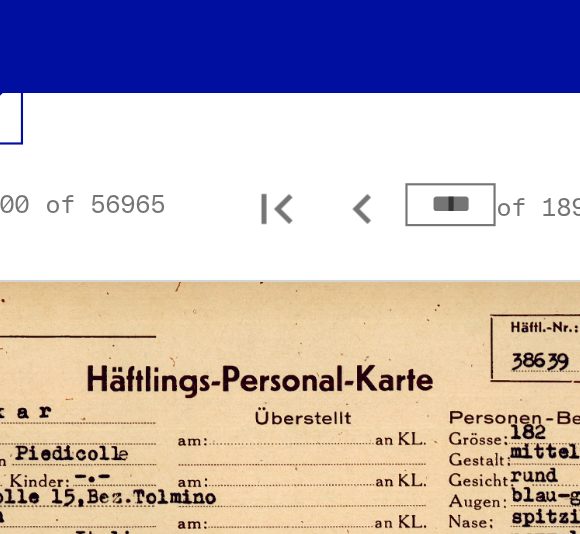 click on "****" at bounding box center [378, 124] 